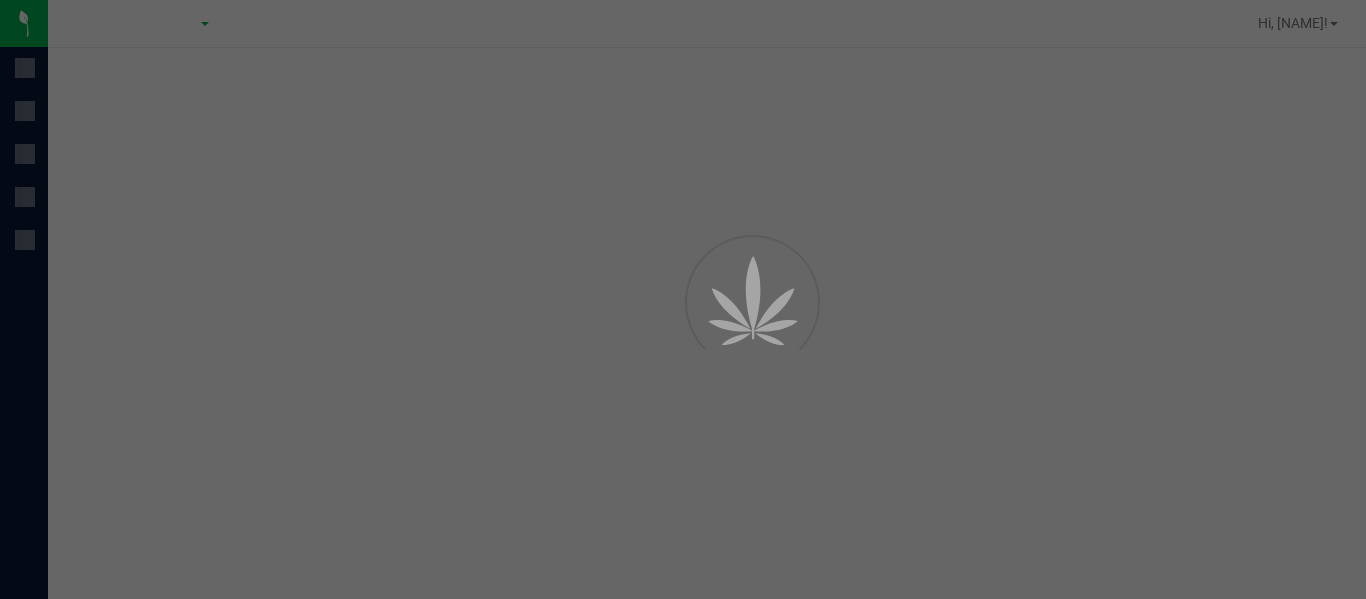 scroll, scrollTop: 0, scrollLeft: 0, axis: both 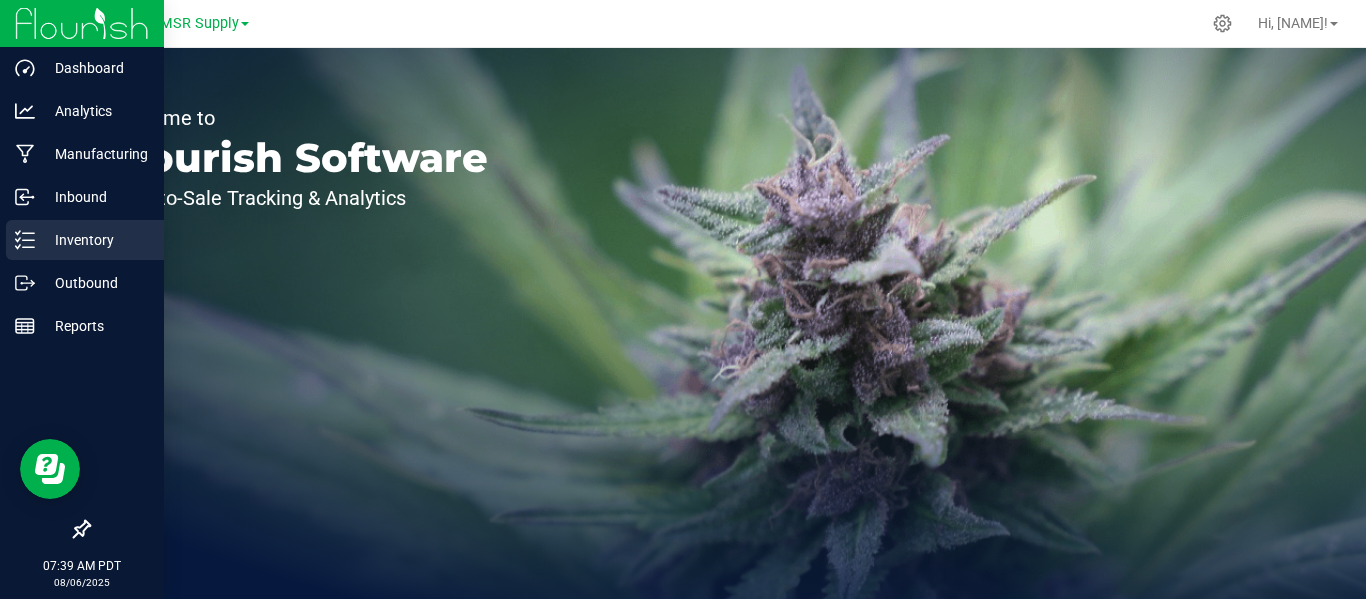 click on "Inventory" at bounding box center (95, 240) 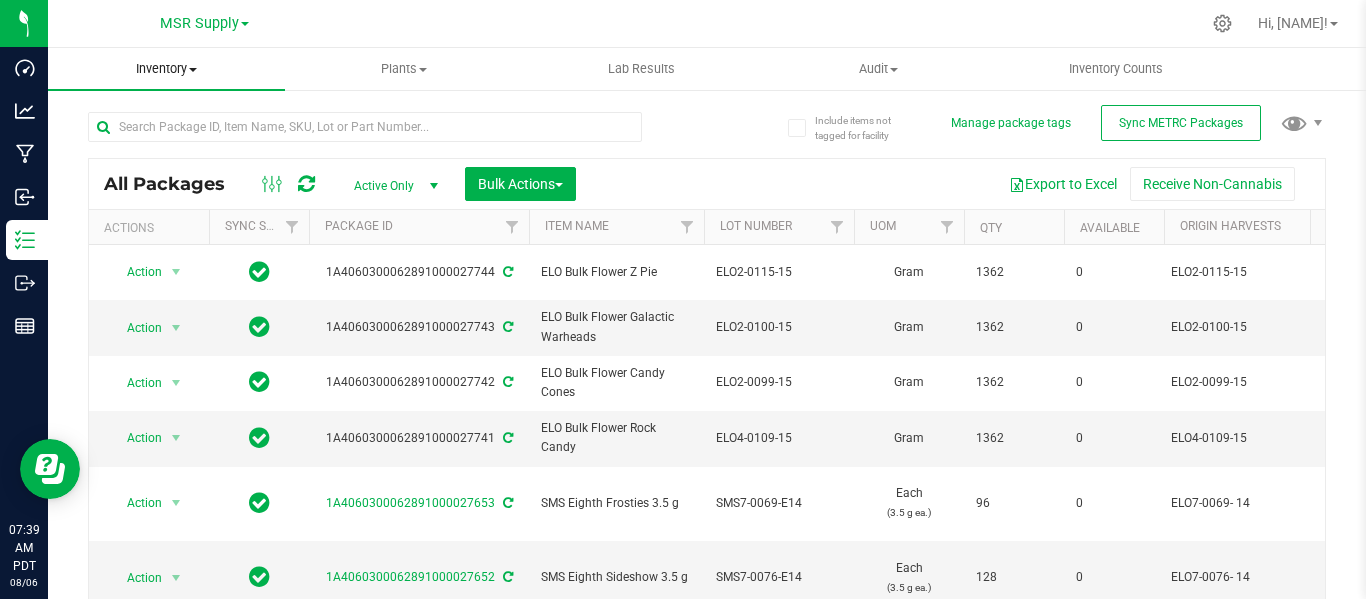 click on "Inventory" at bounding box center [166, 69] 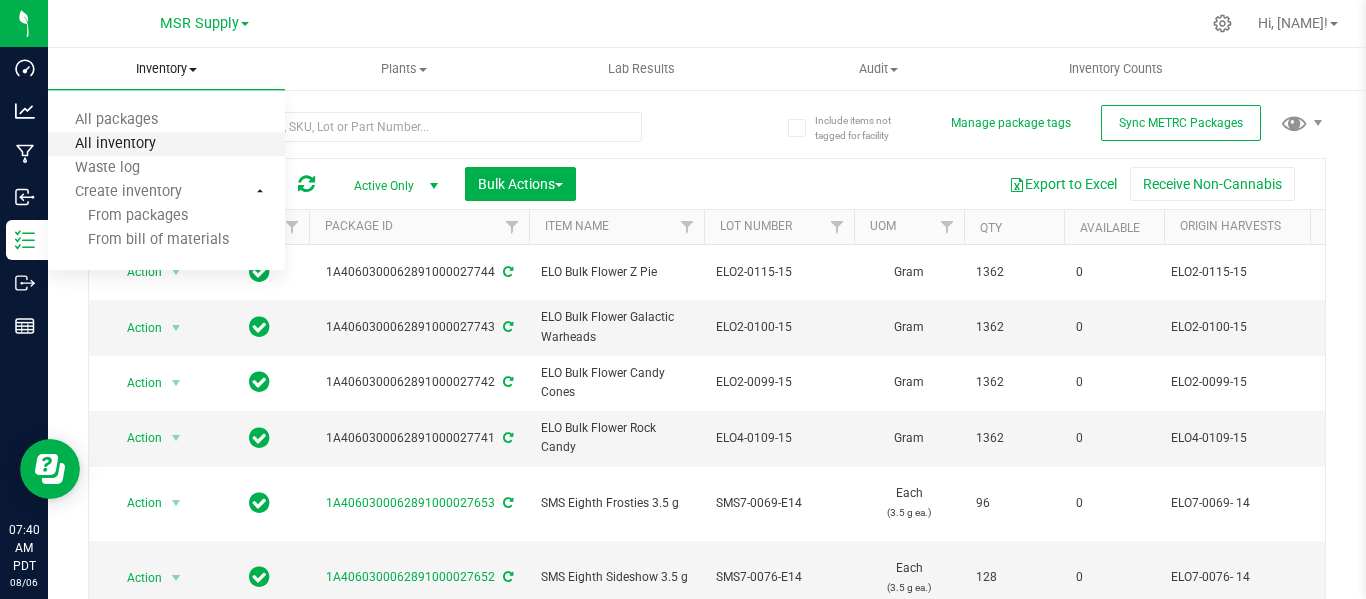 click on "All inventory" at bounding box center (115, 144) 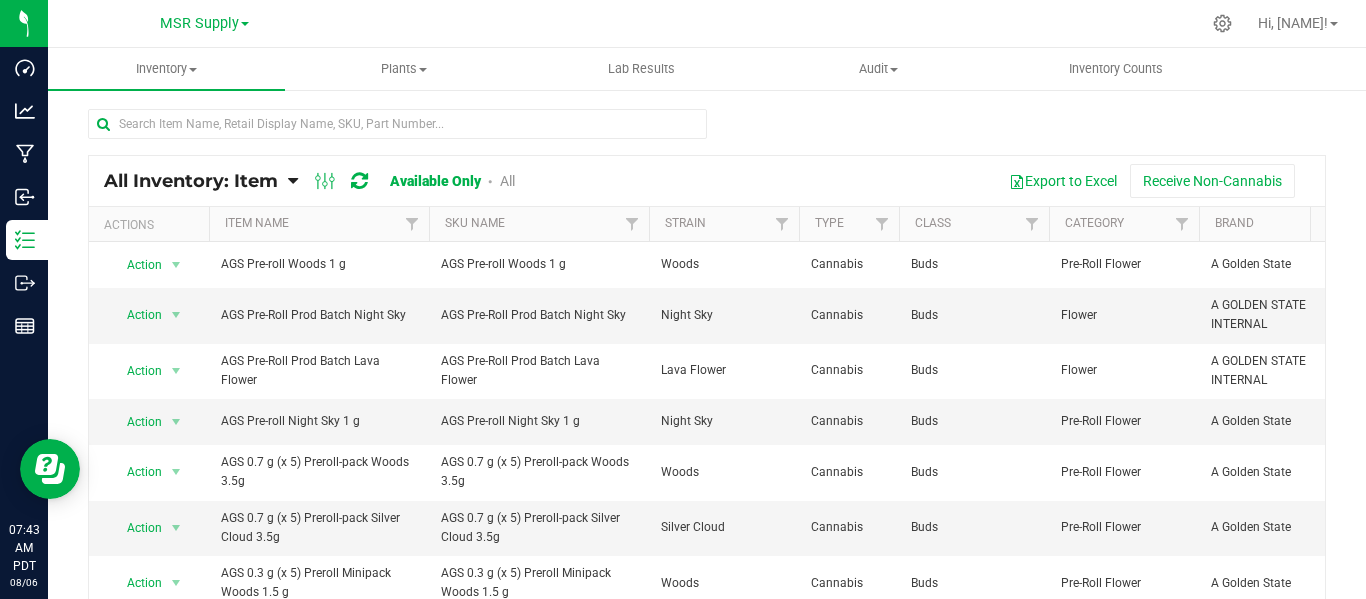 click at bounding box center [707, 132] 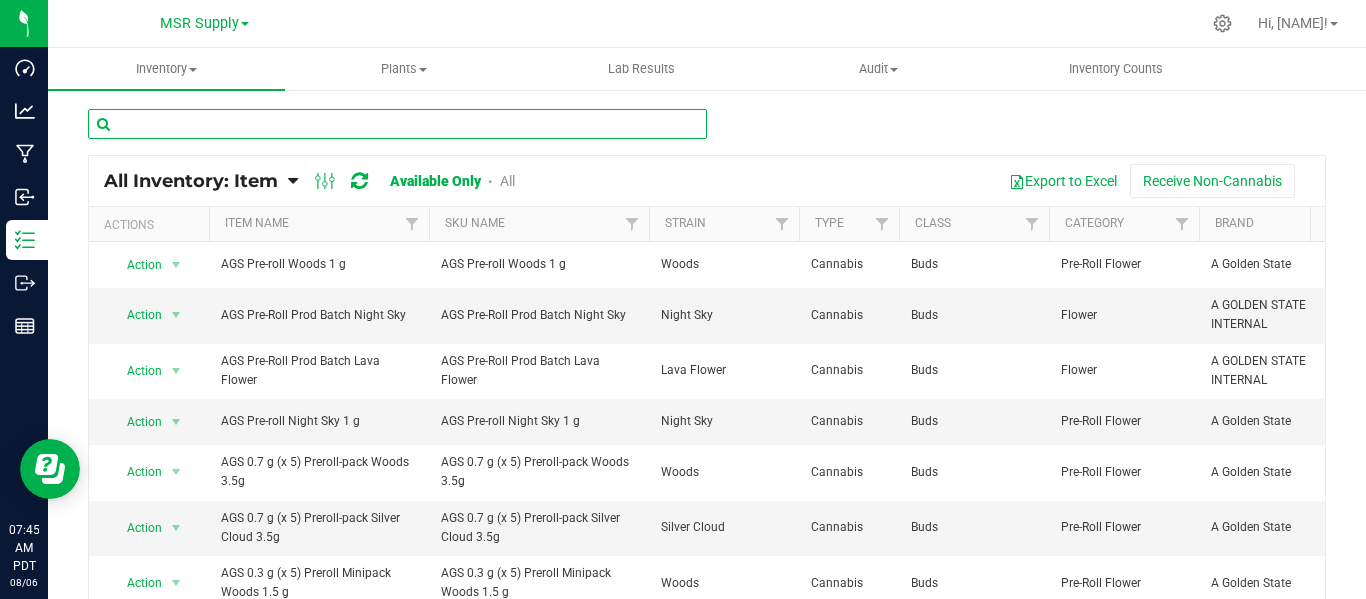 click at bounding box center [397, 124] 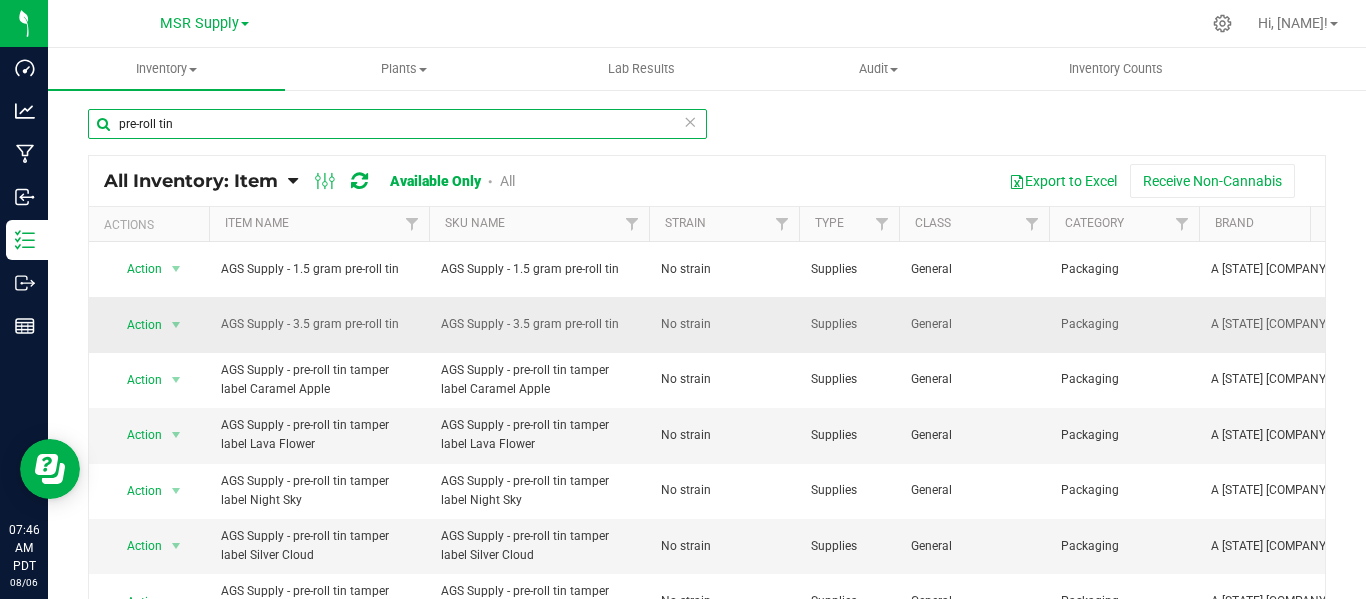 scroll, scrollTop: 0, scrollLeft: 221, axis: horizontal 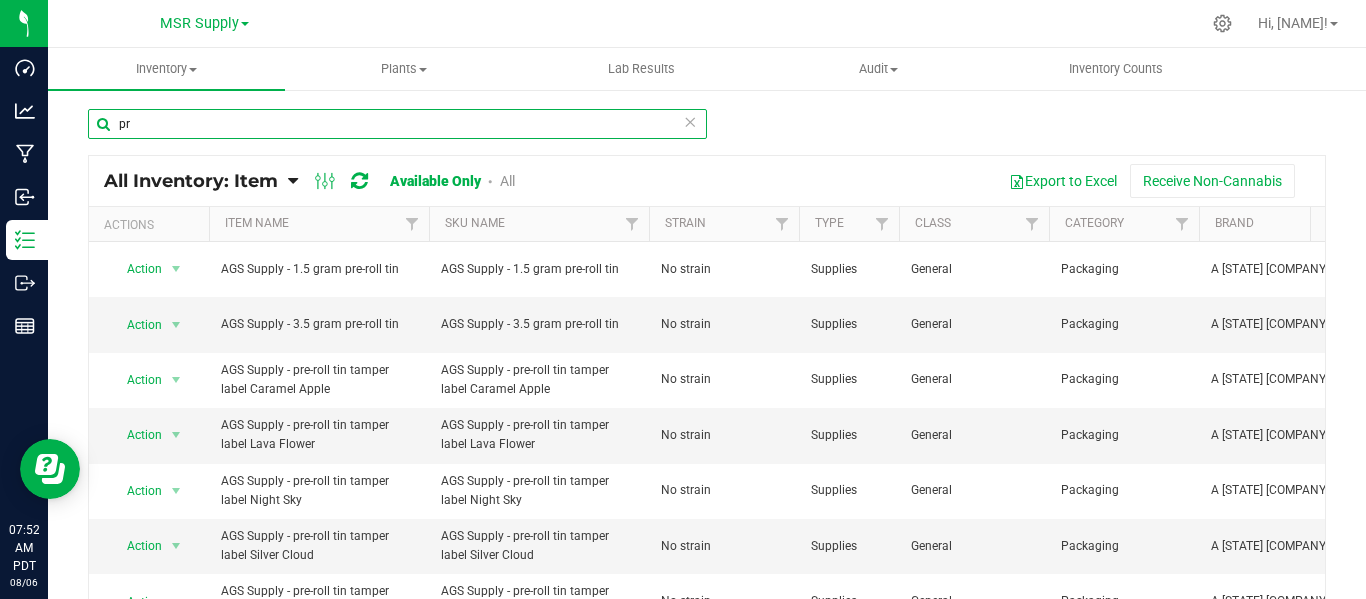 type on "p" 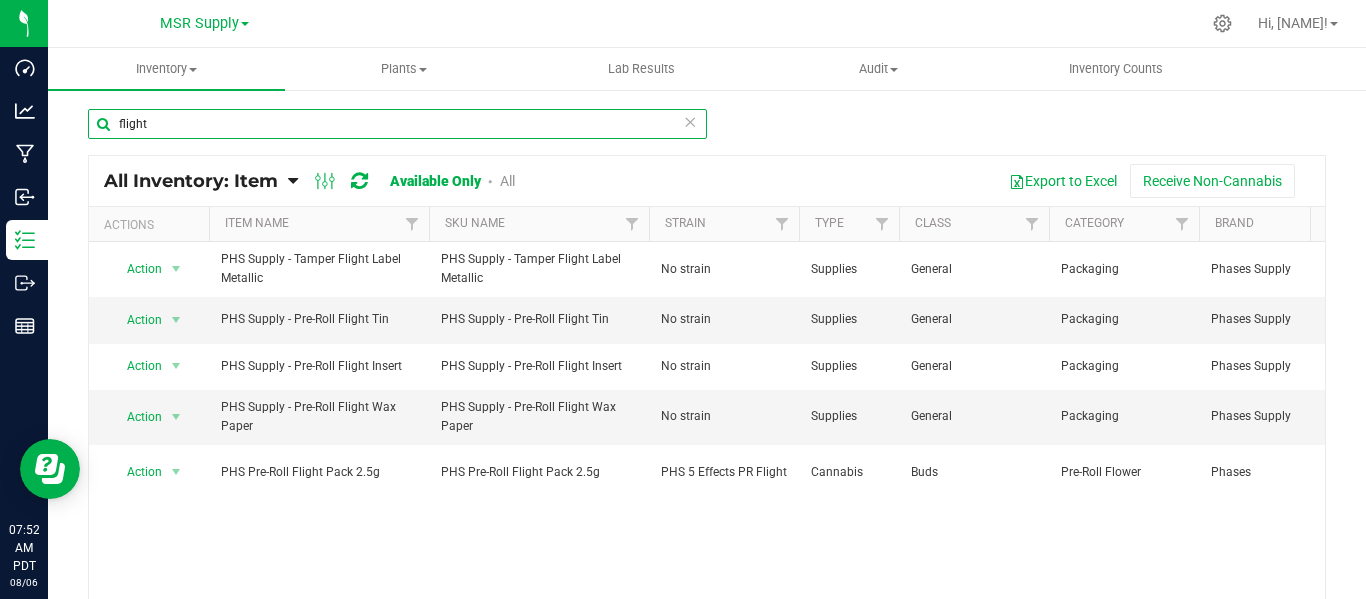 scroll, scrollTop: 0, scrollLeft: 109, axis: horizontal 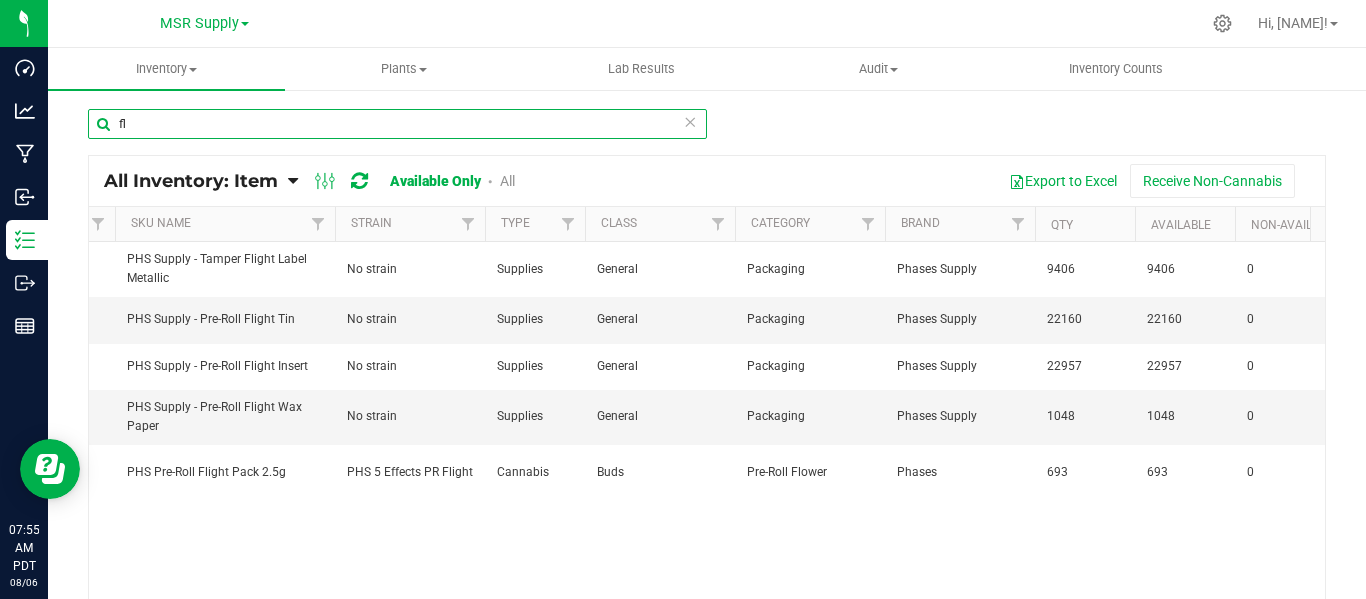 type on "f" 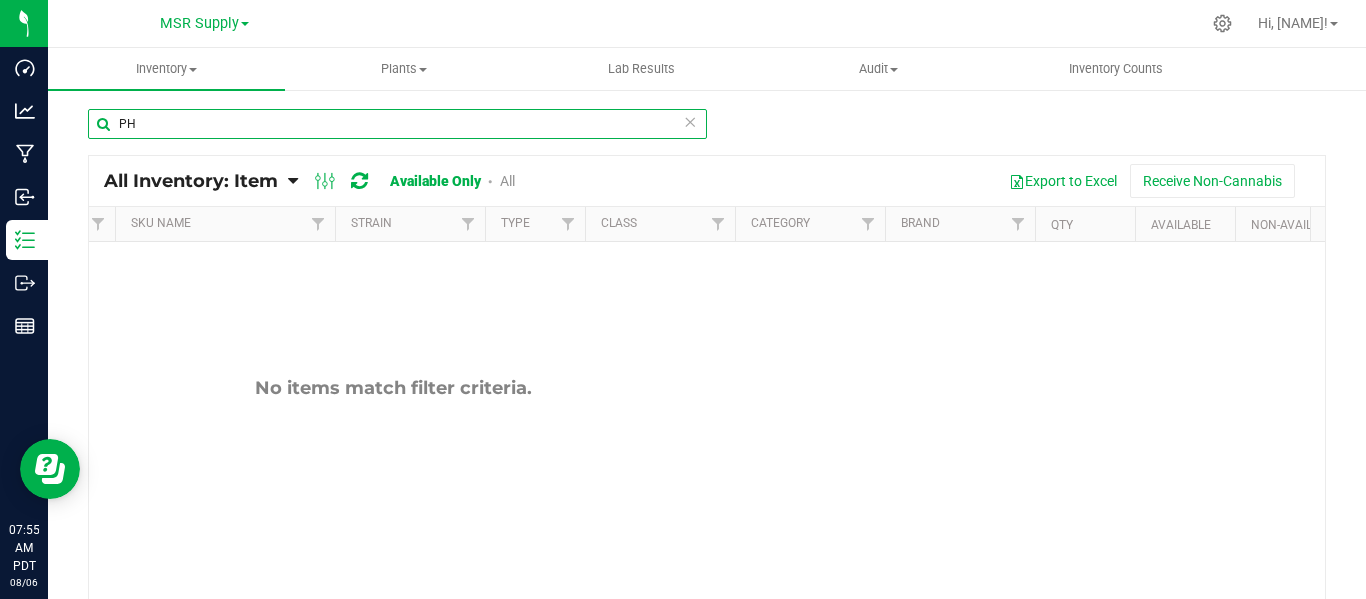 type on "P" 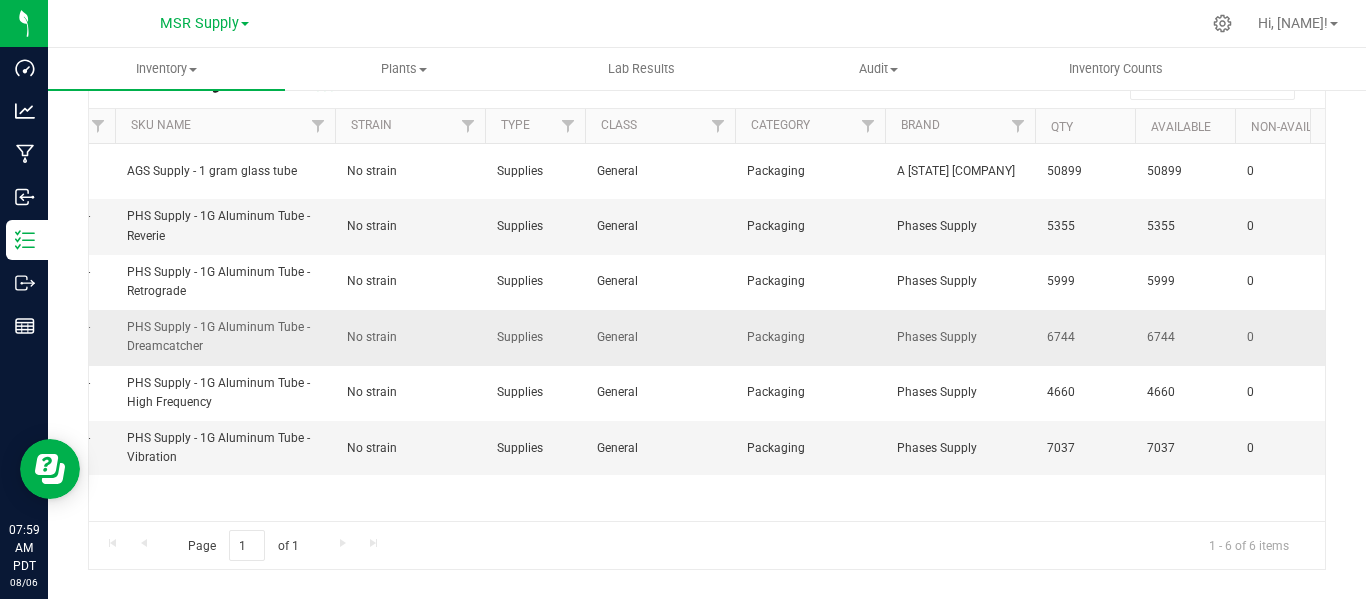 scroll, scrollTop: 114, scrollLeft: 0, axis: vertical 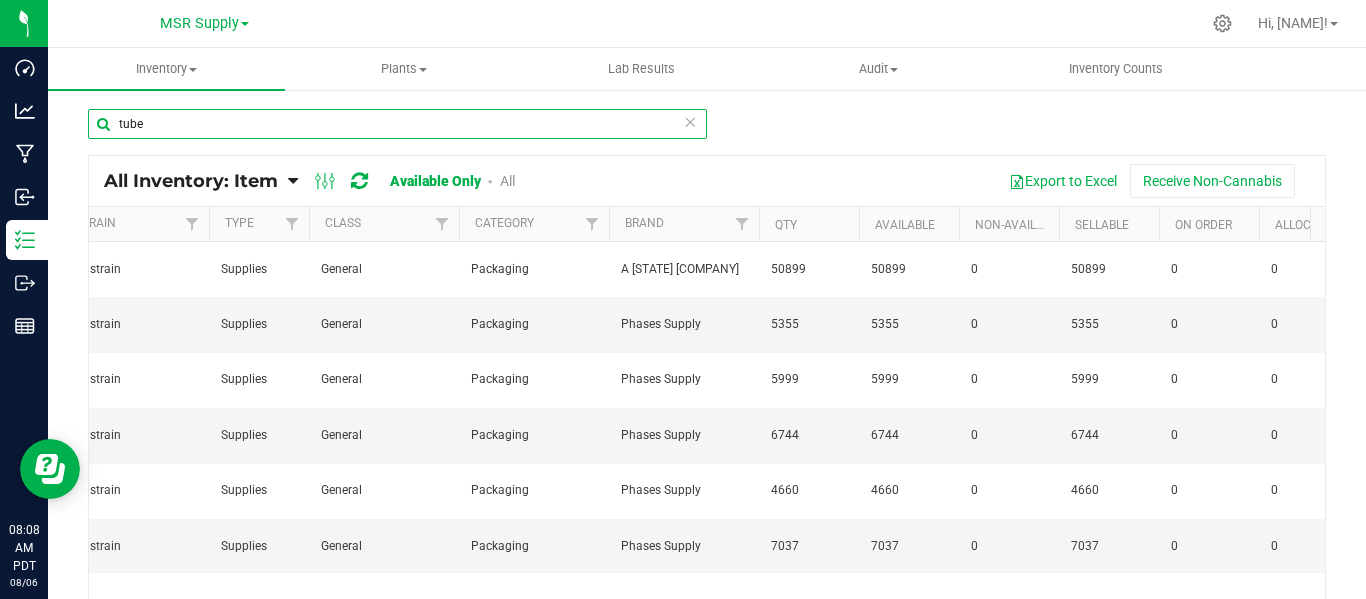 type on "tube" 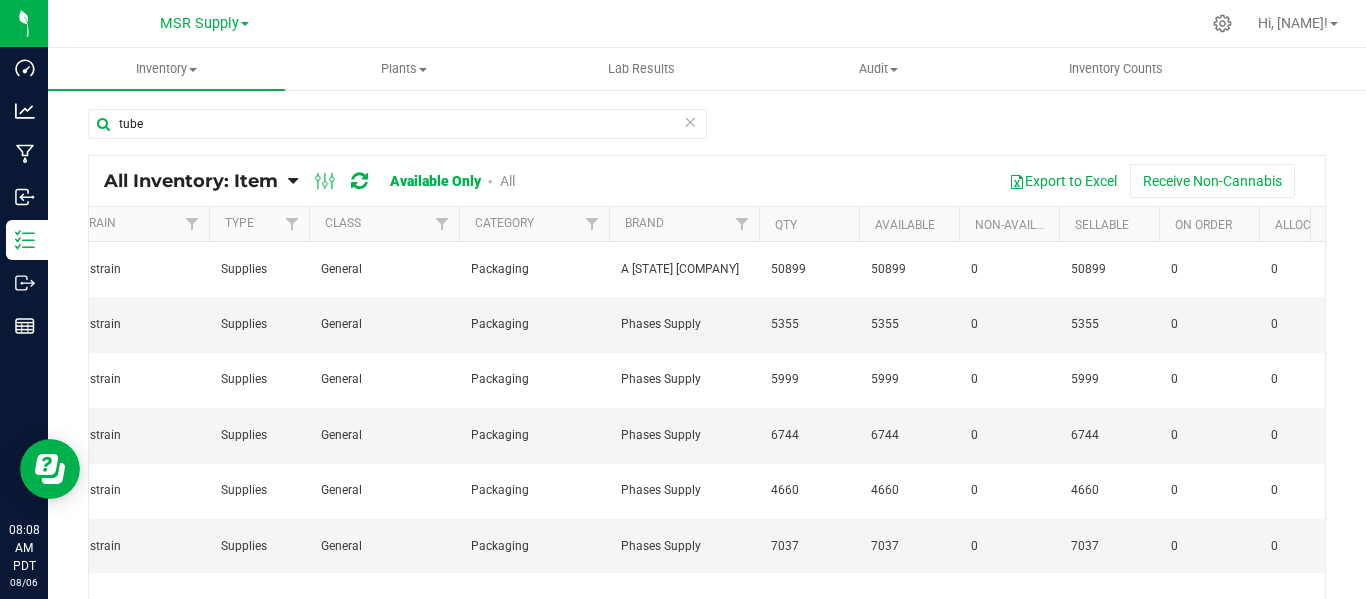 click at bounding box center [690, 121] 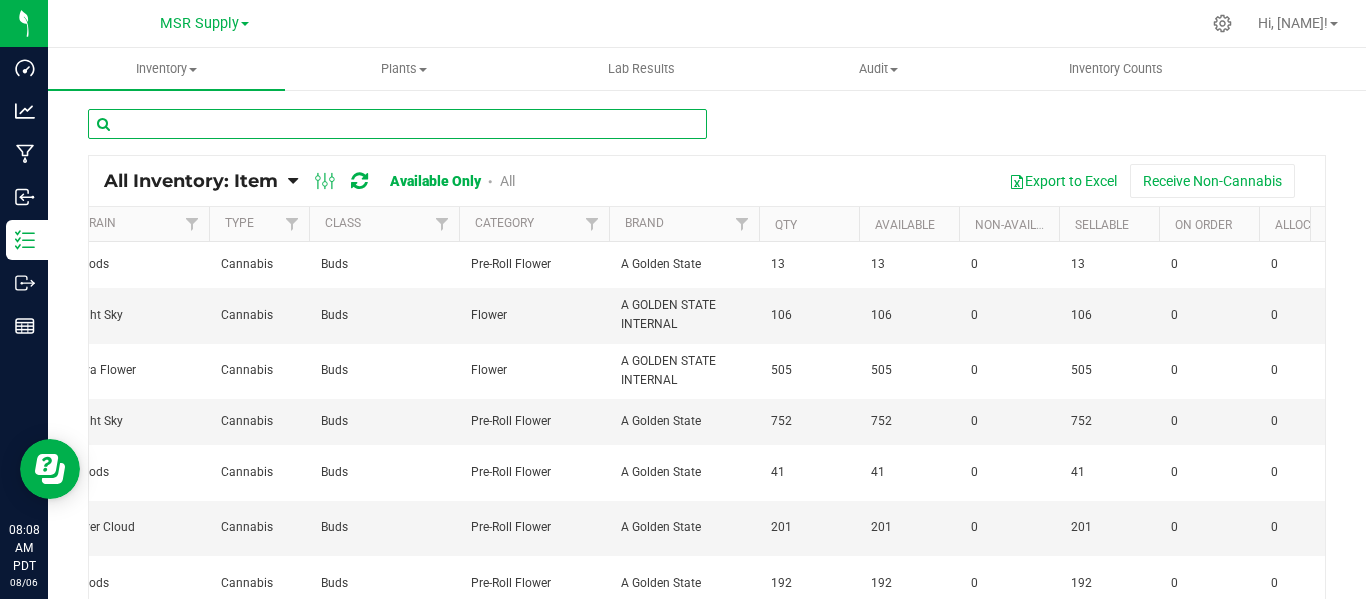 click at bounding box center (397, 124) 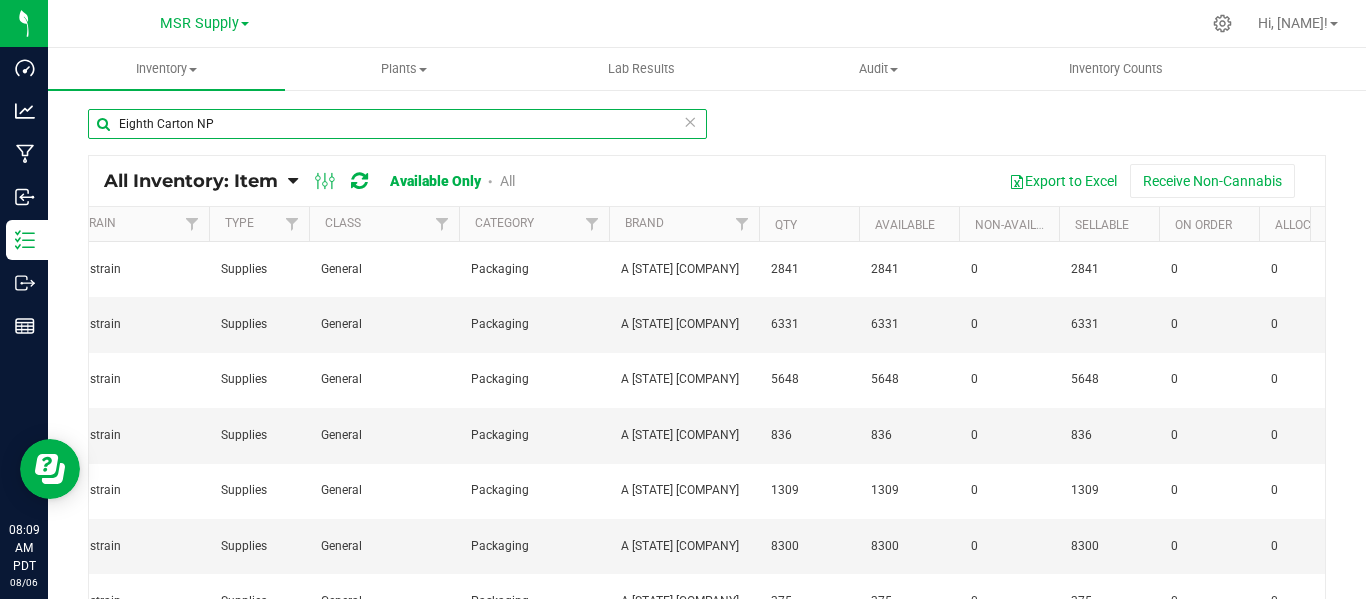 scroll, scrollTop: 0, scrollLeft: 0, axis: both 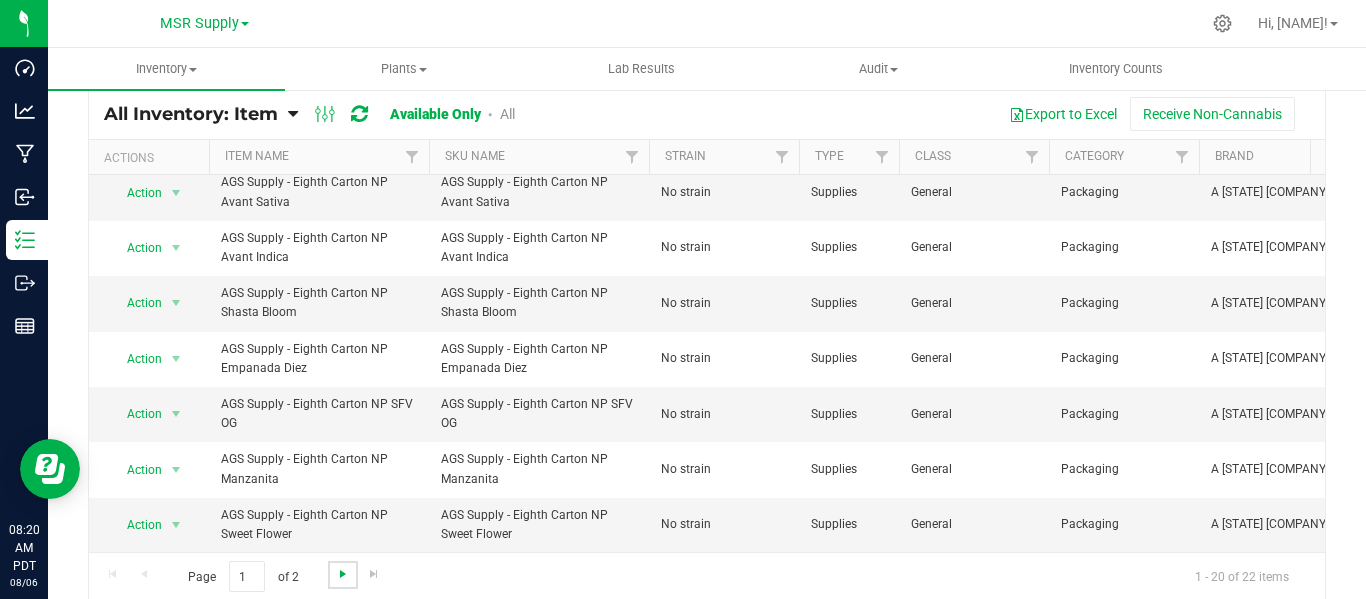 click at bounding box center (343, 574) 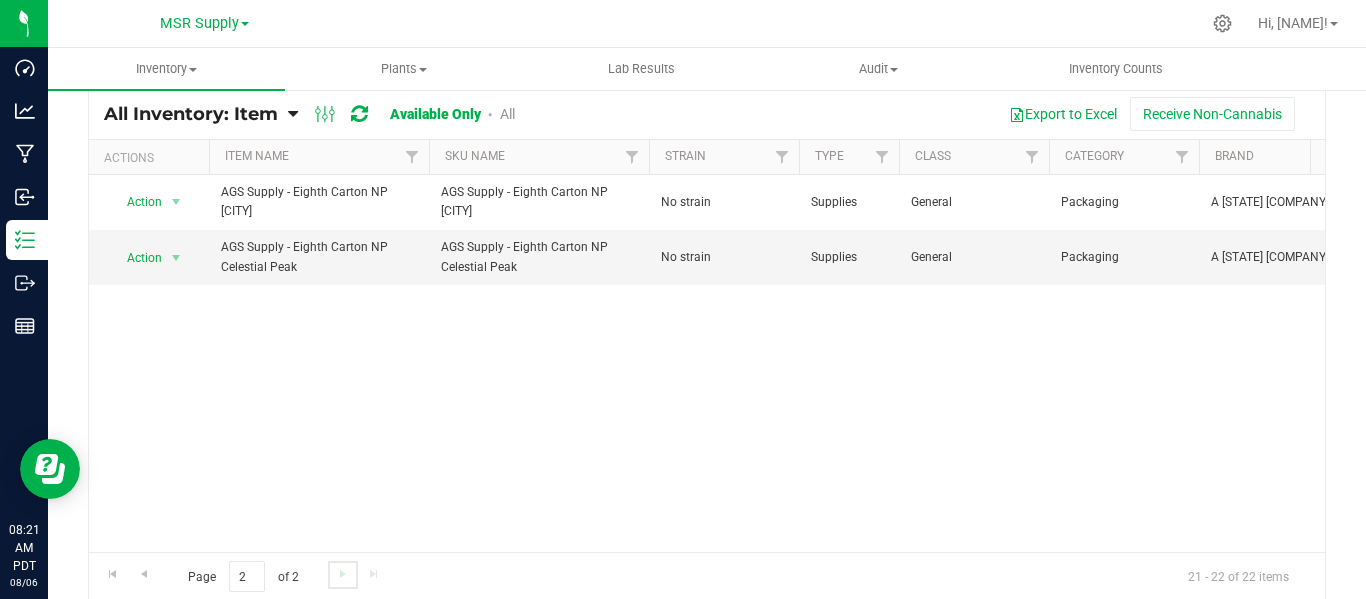 scroll, scrollTop: 0, scrollLeft: 212, axis: horizontal 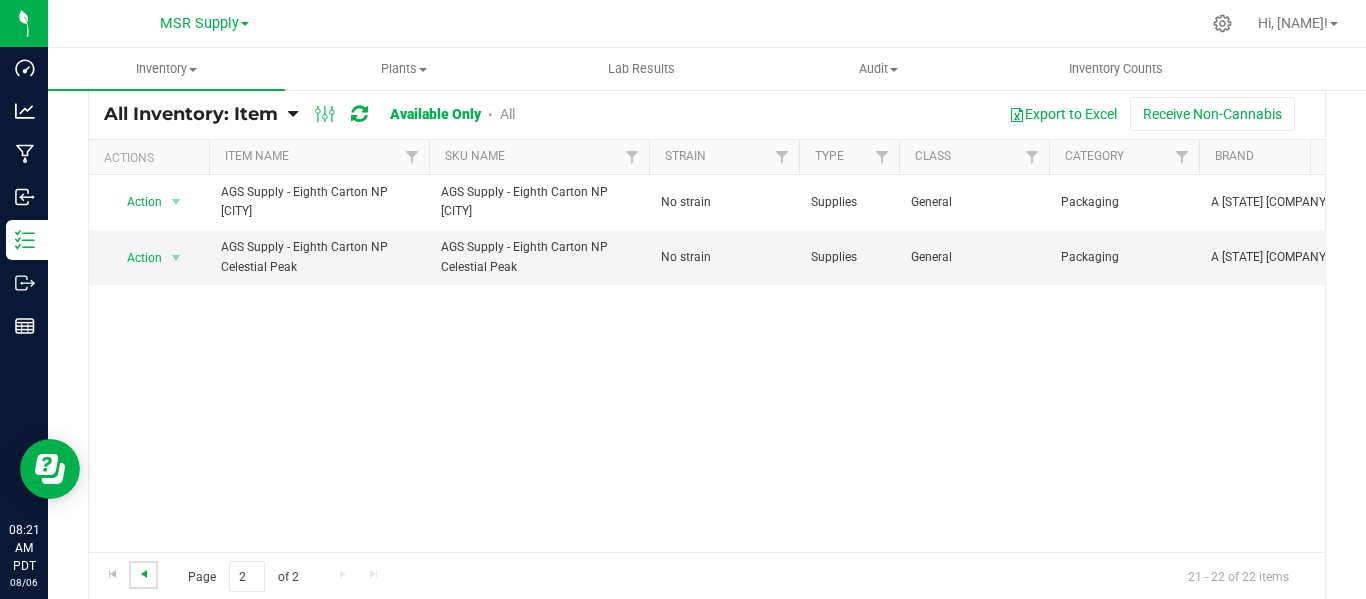 click at bounding box center [144, 574] 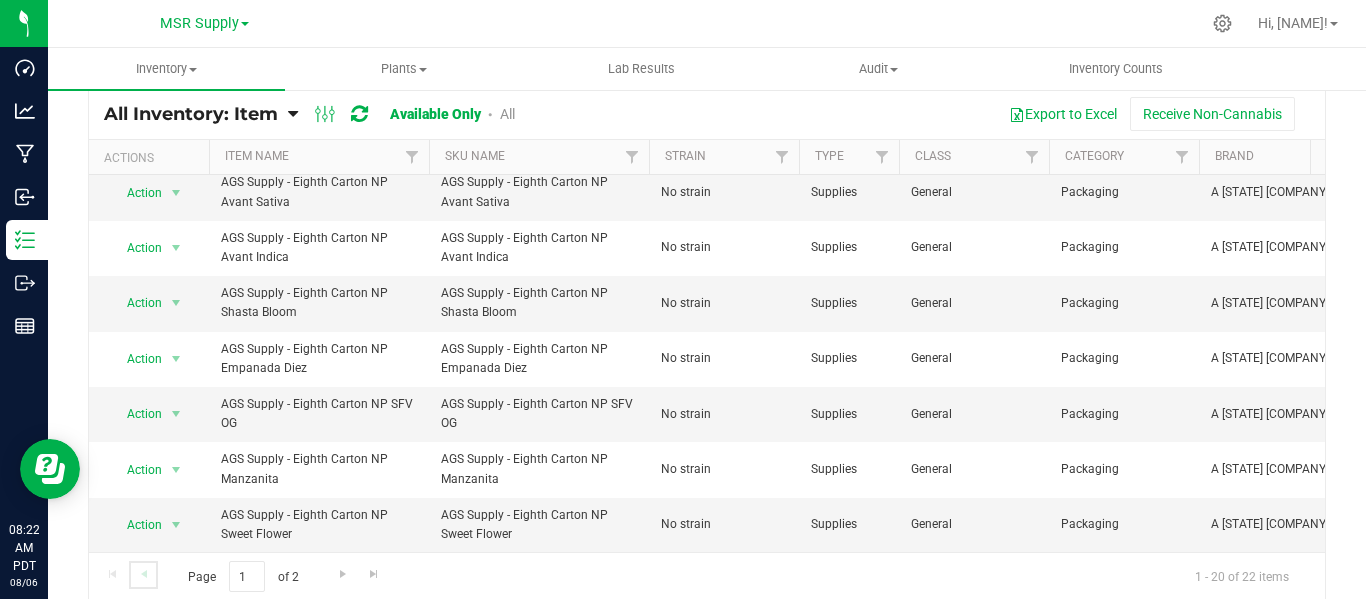 scroll, scrollTop: 745, scrollLeft: 0, axis: vertical 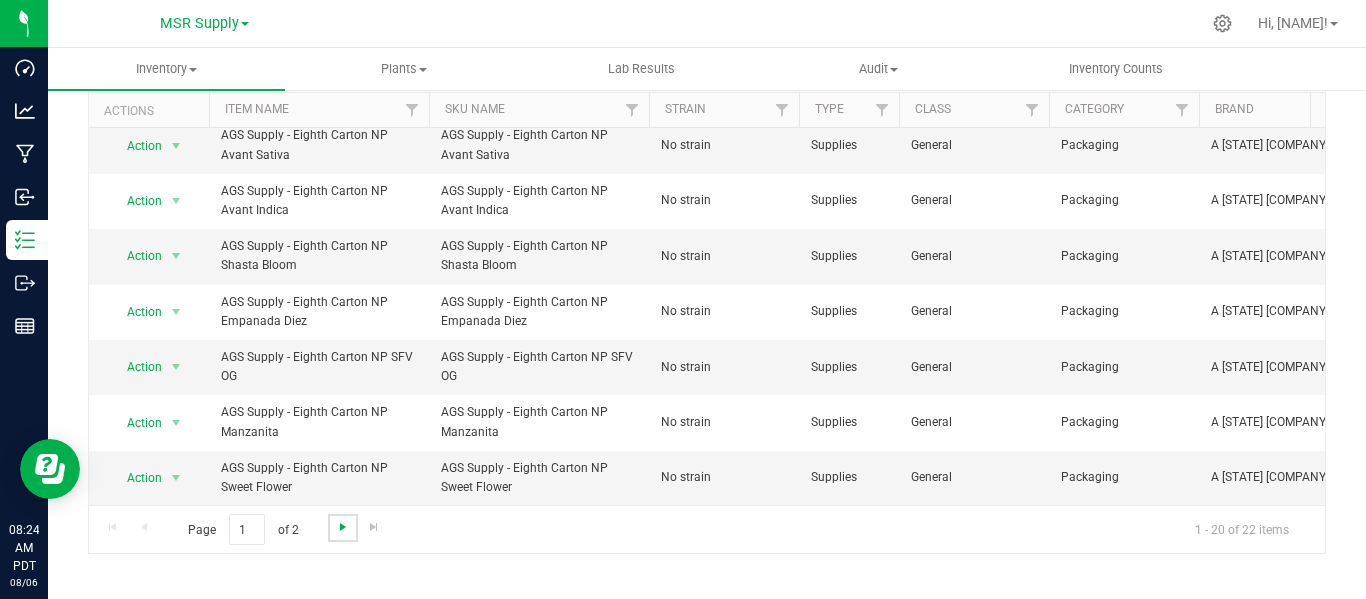 click at bounding box center [343, 527] 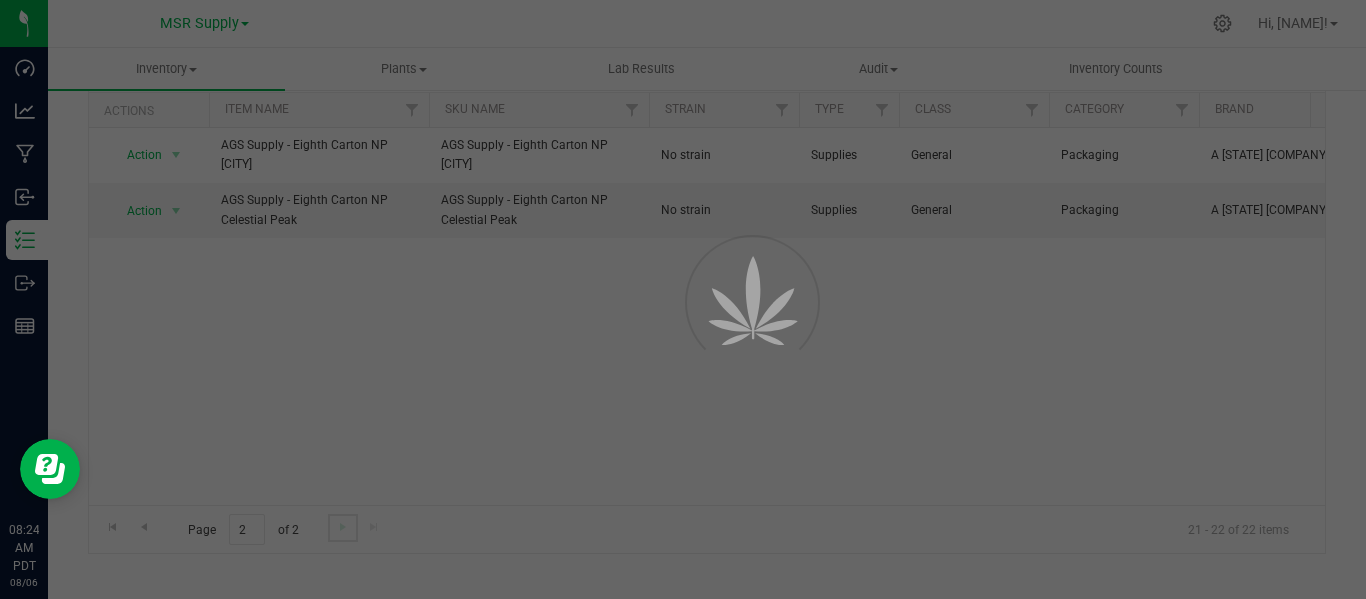 scroll, scrollTop: 0, scrollLeft: 0, axis: both 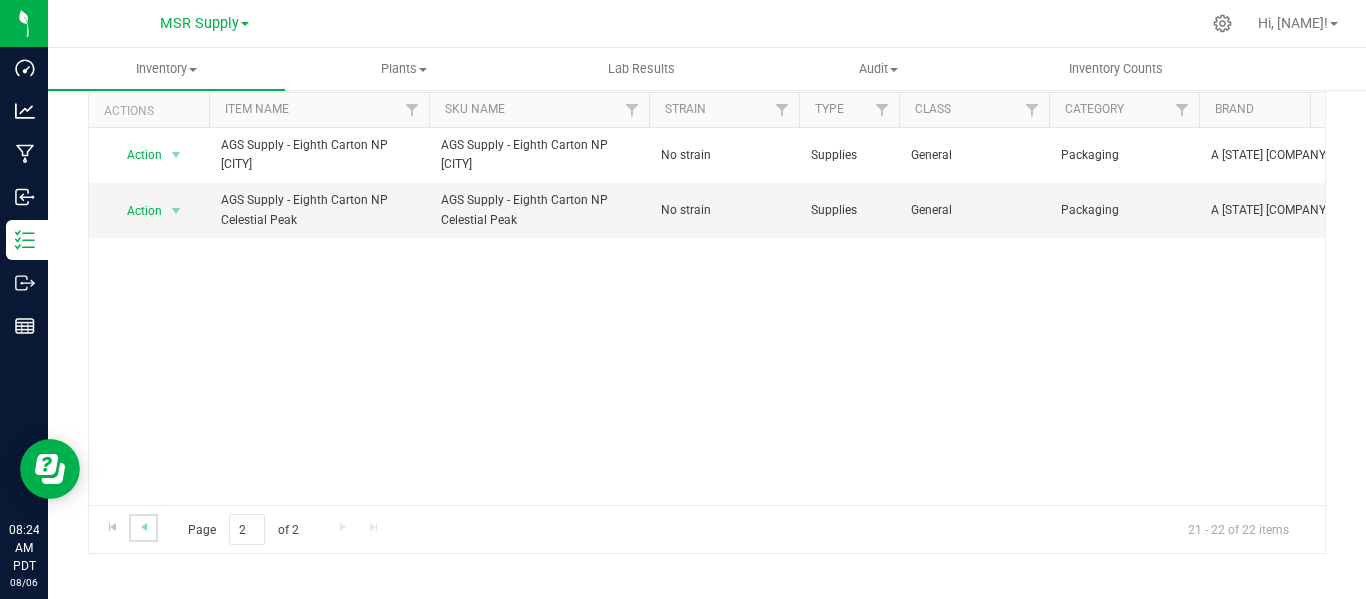 click at bounding box center (143, 527) 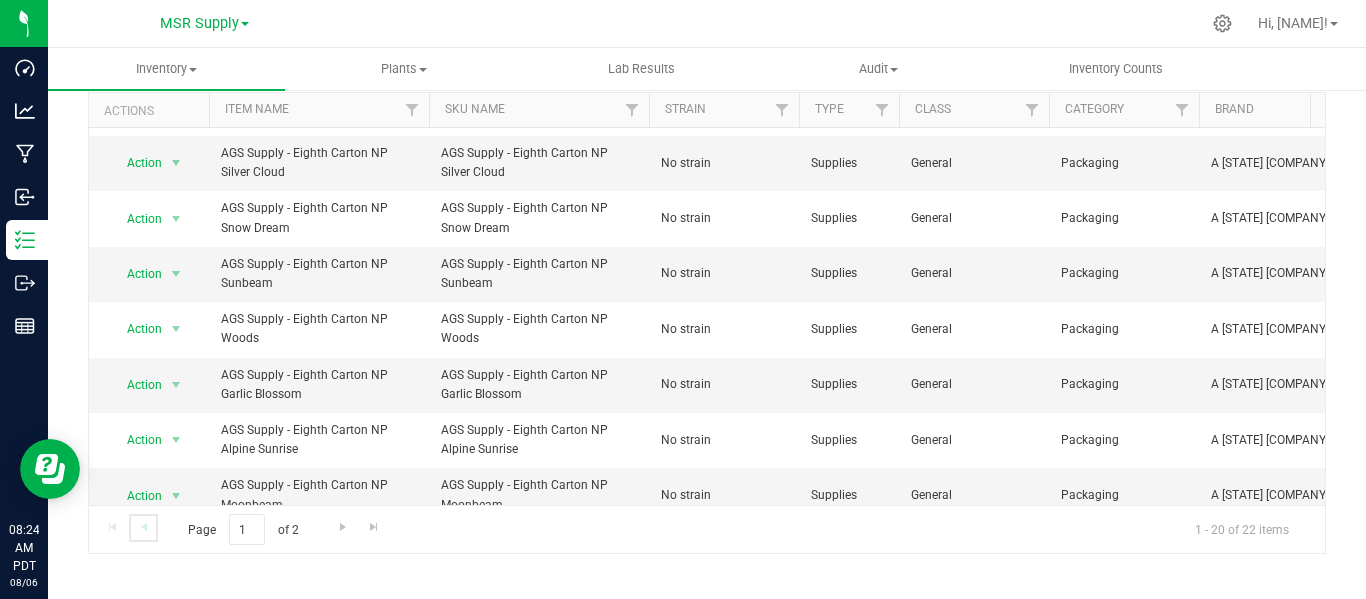 scroll, scrollTop: 273, scrollLeft: 1, axis: both 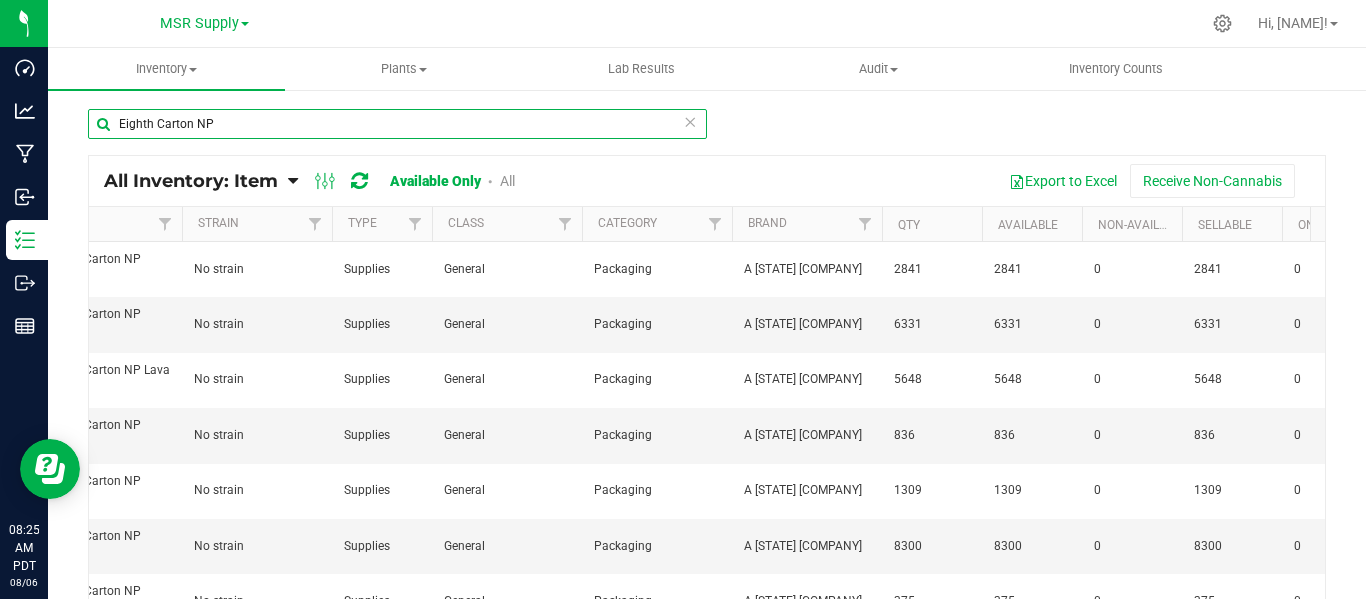 click on "Eighth Carton NP" at bounding box center [397, 124] 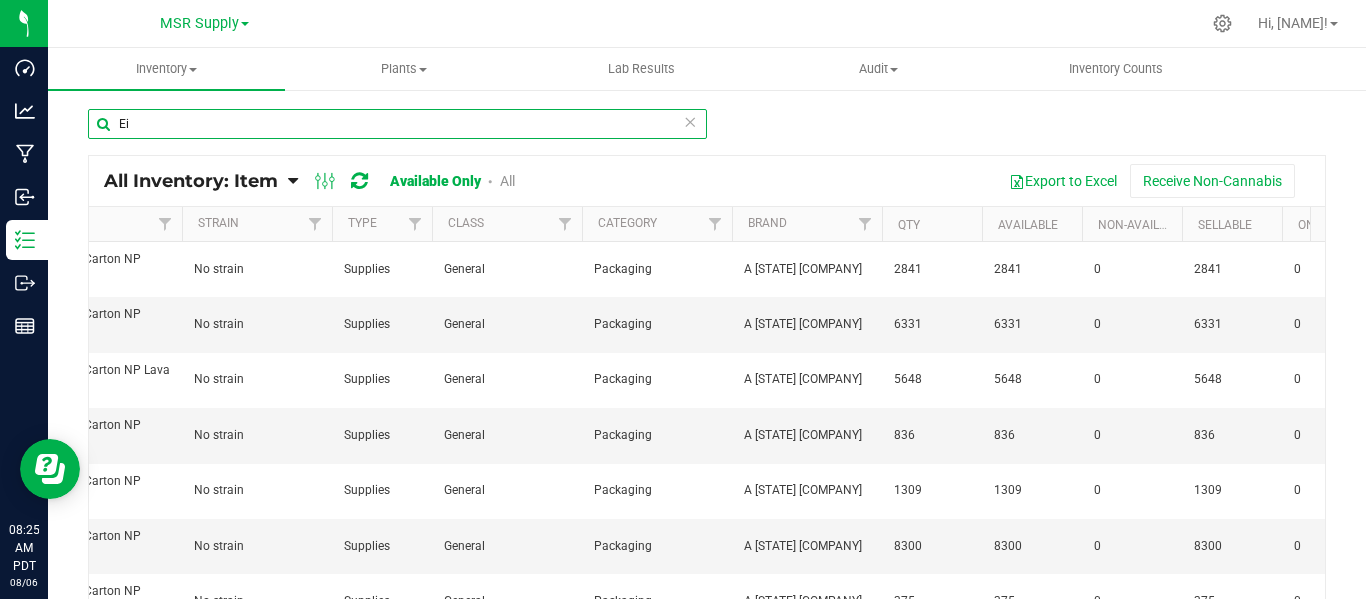 type on "E" 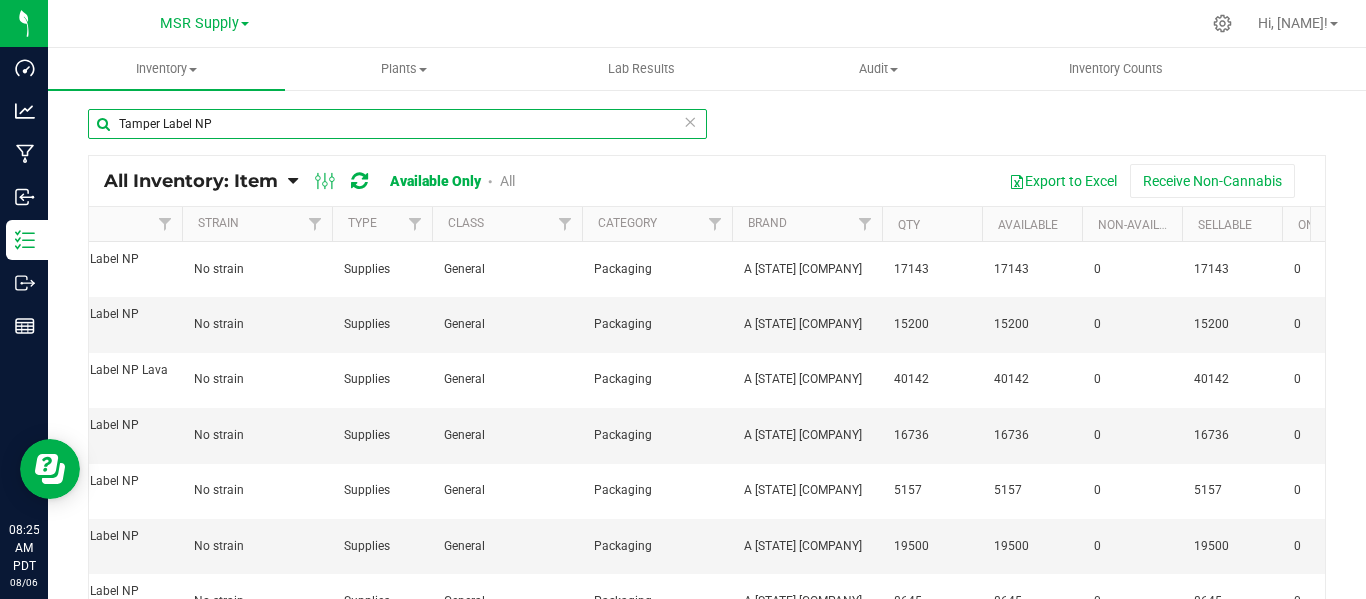 scroll, scrollTop: 0, scrollLeft: 282, axis: horizontal 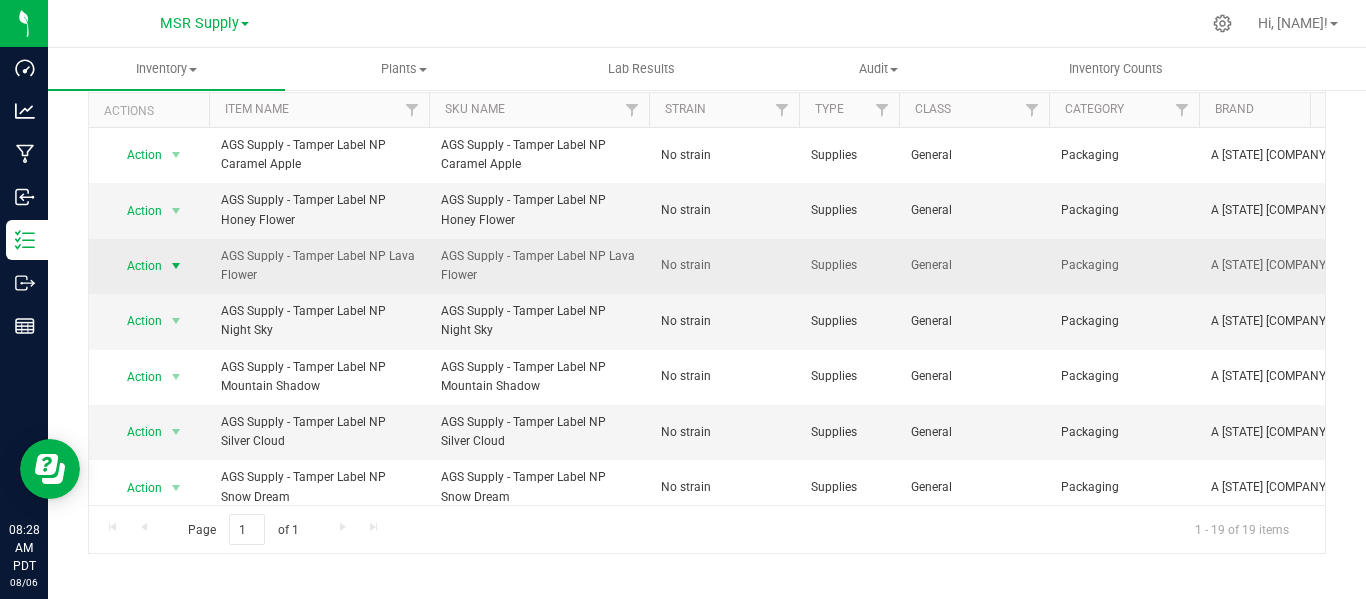 type on "Tamper Label NP" 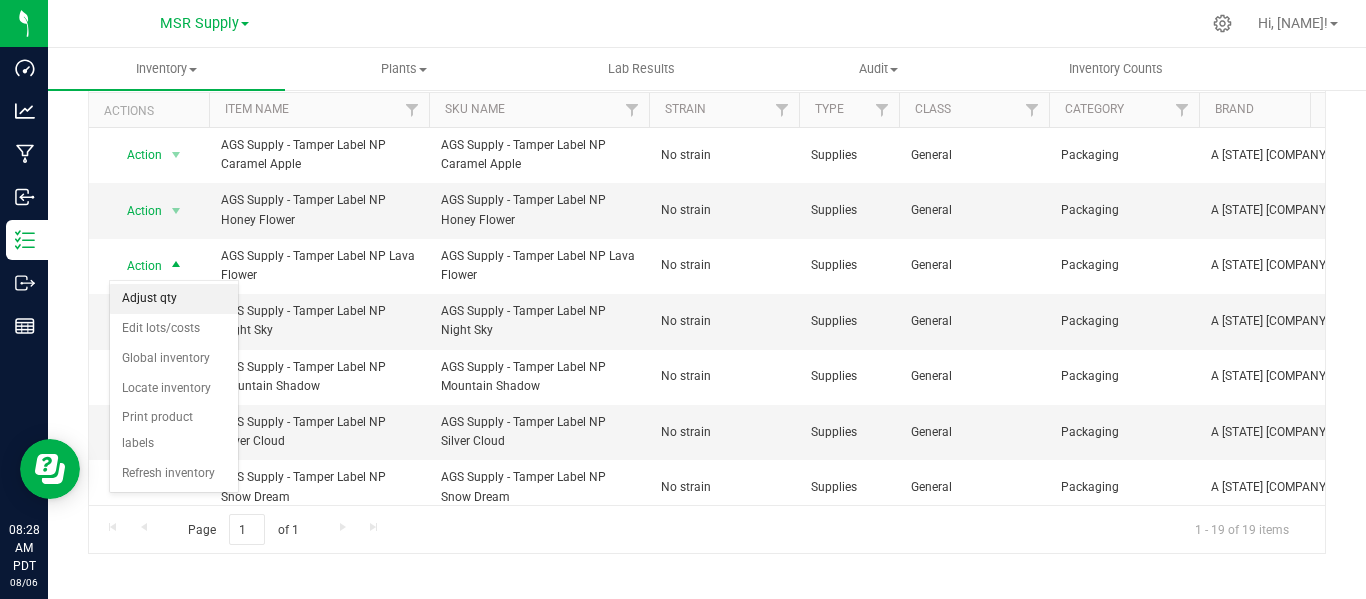 click on "Adjust qty" at bounding box center [174, 299] 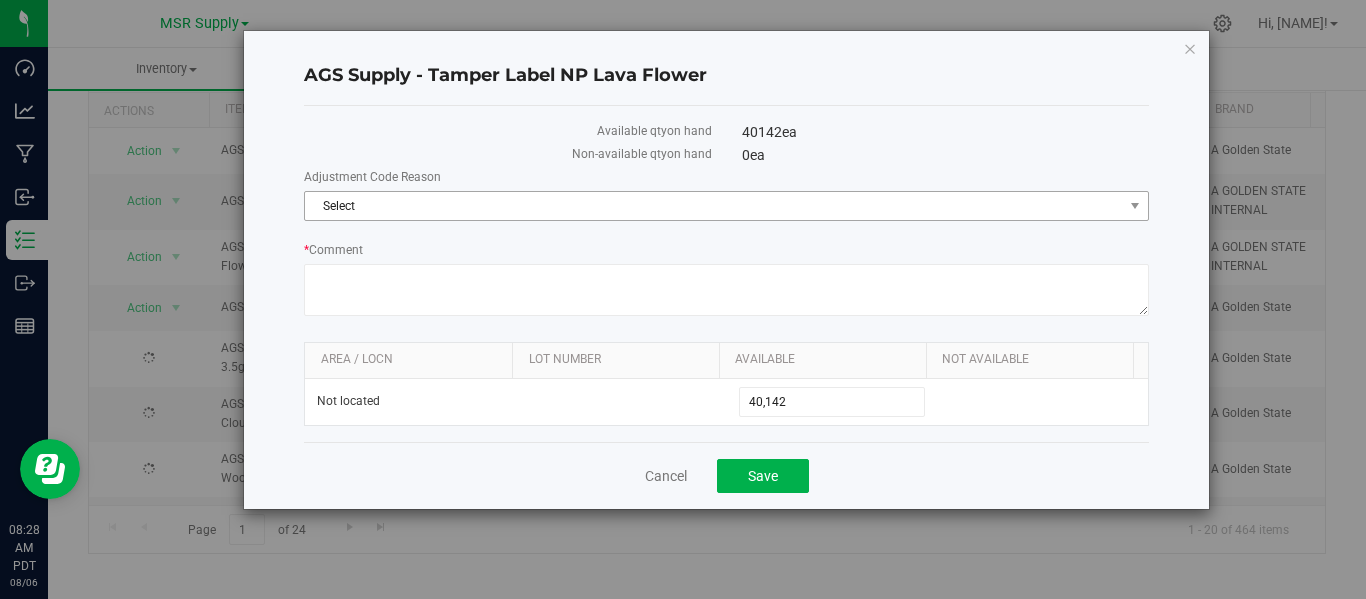 click on "Select" at bounding box center [714, 206] 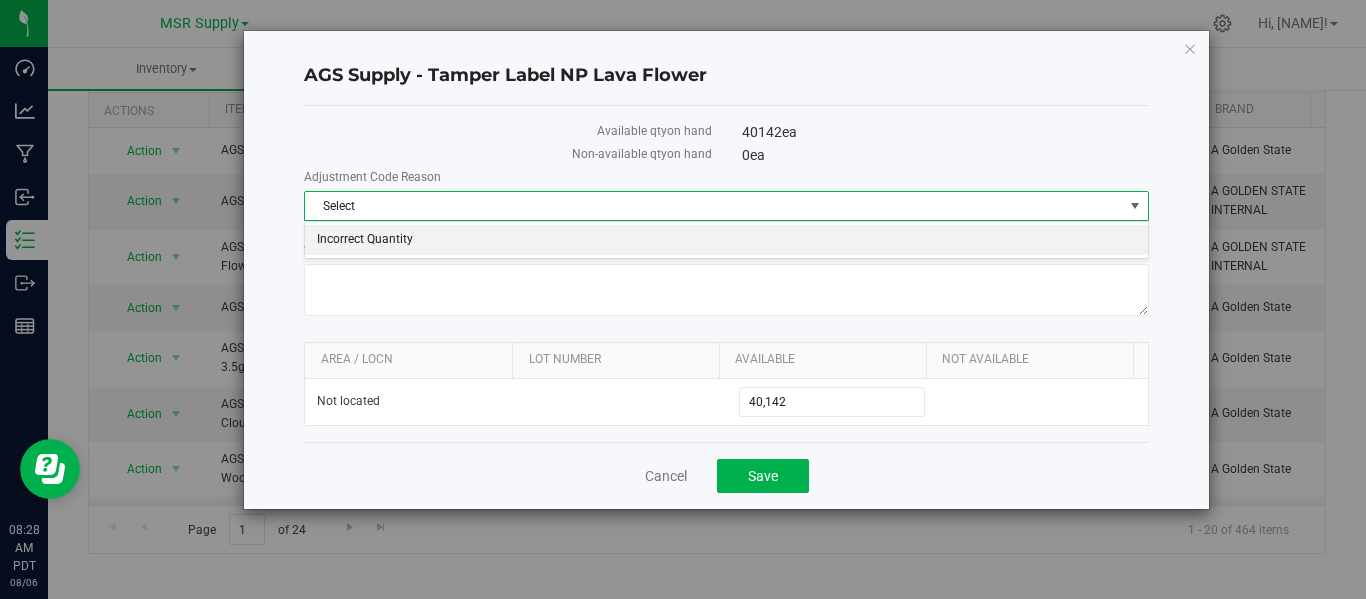 click on "Incorrect Quantity" at bounding box center [726, 240] 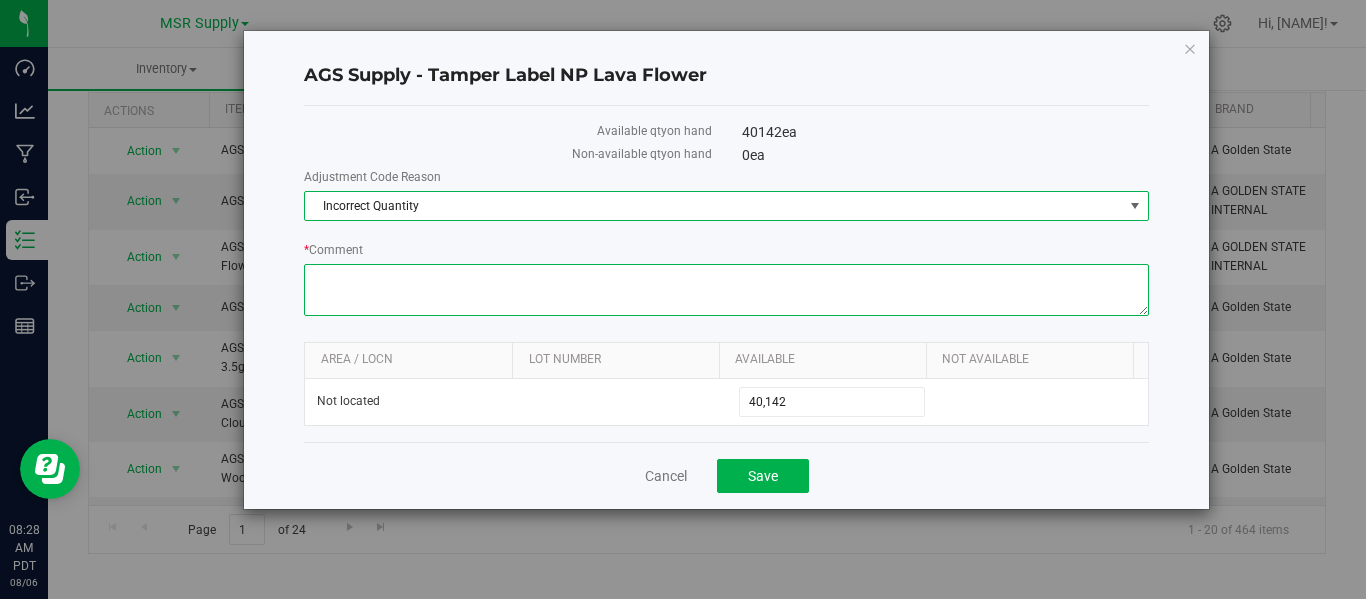 click on "*
Comment" at bounding box center [726, 290] 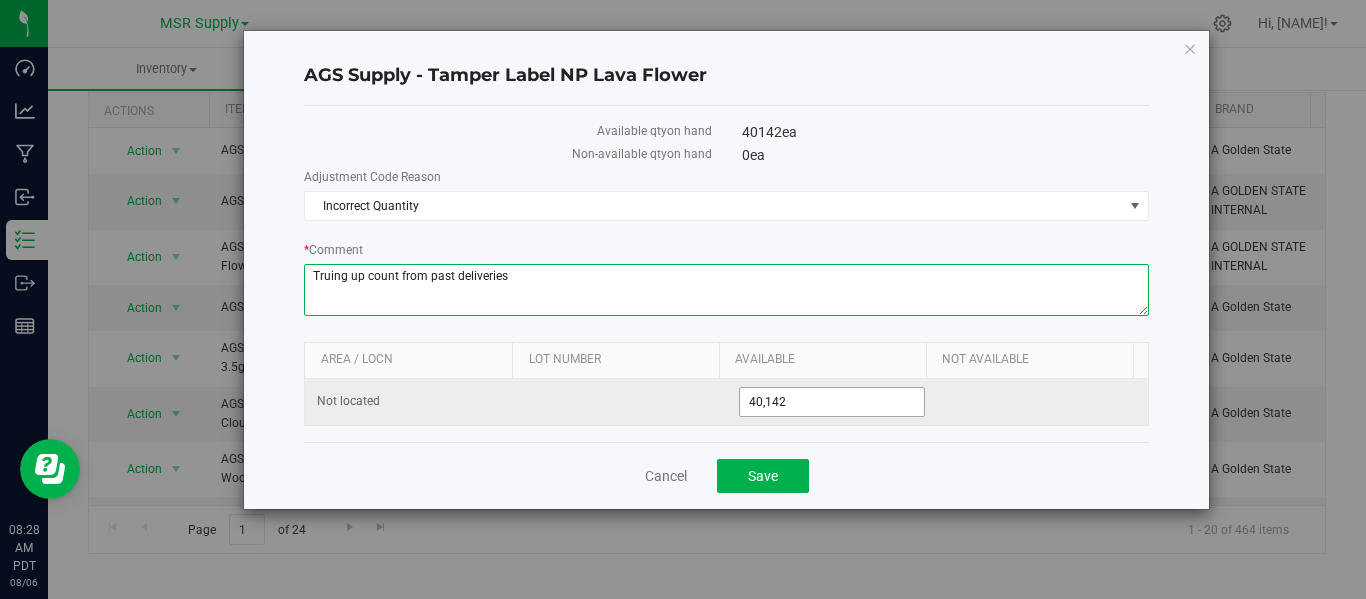 type on "Truing up count from past deliveries" 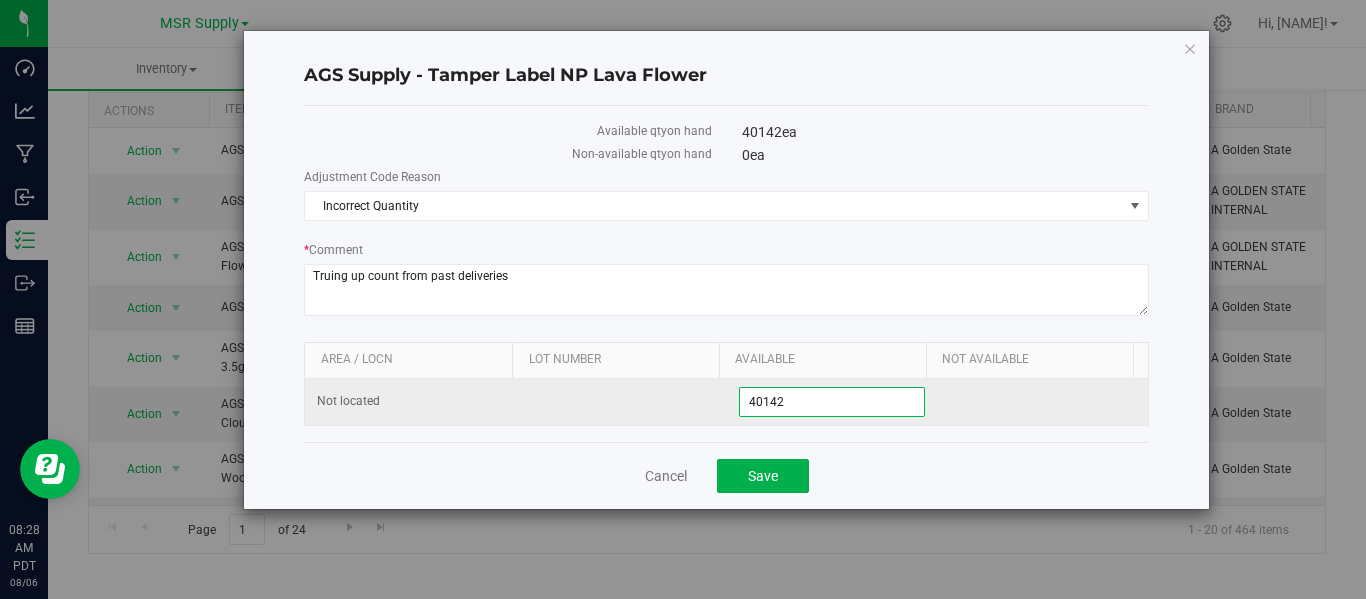 click on "40,142 40142" at bounding box center (832, 402) 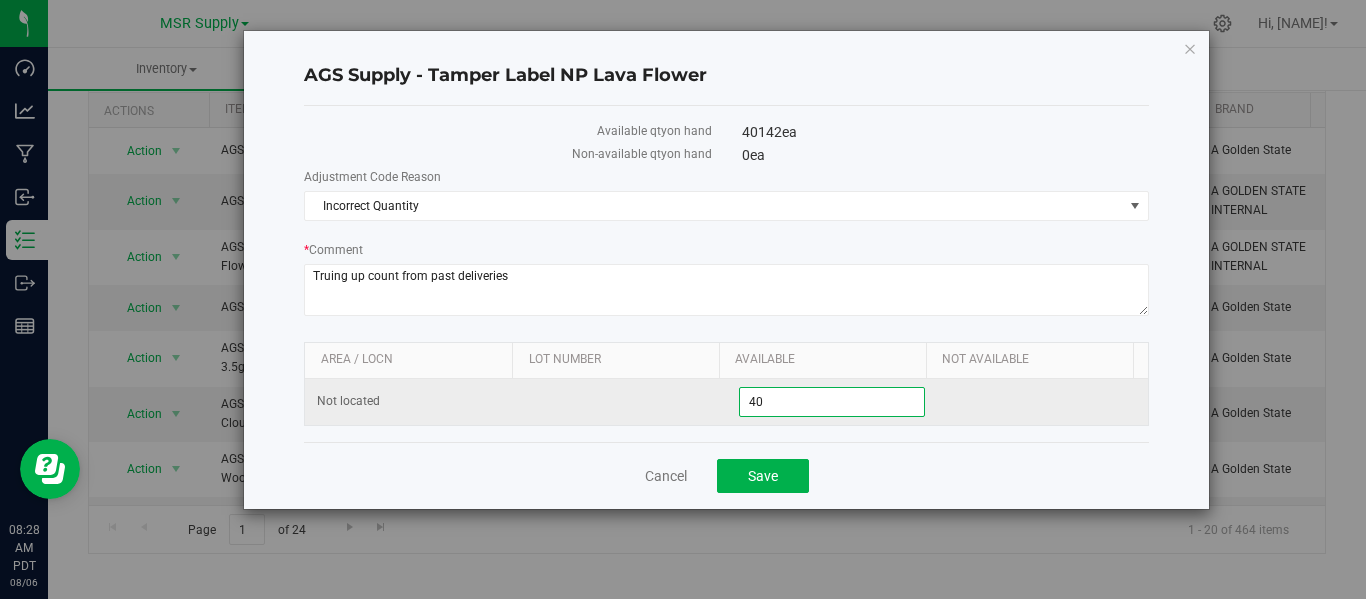 type on "4" 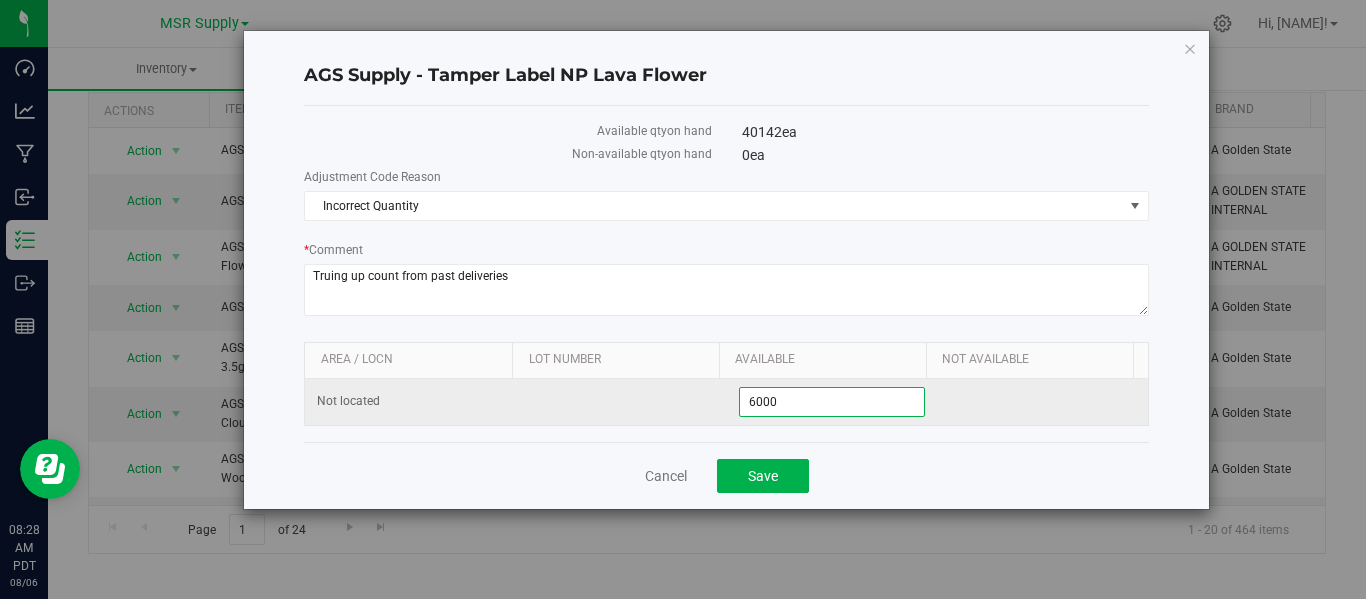 type on "60000" 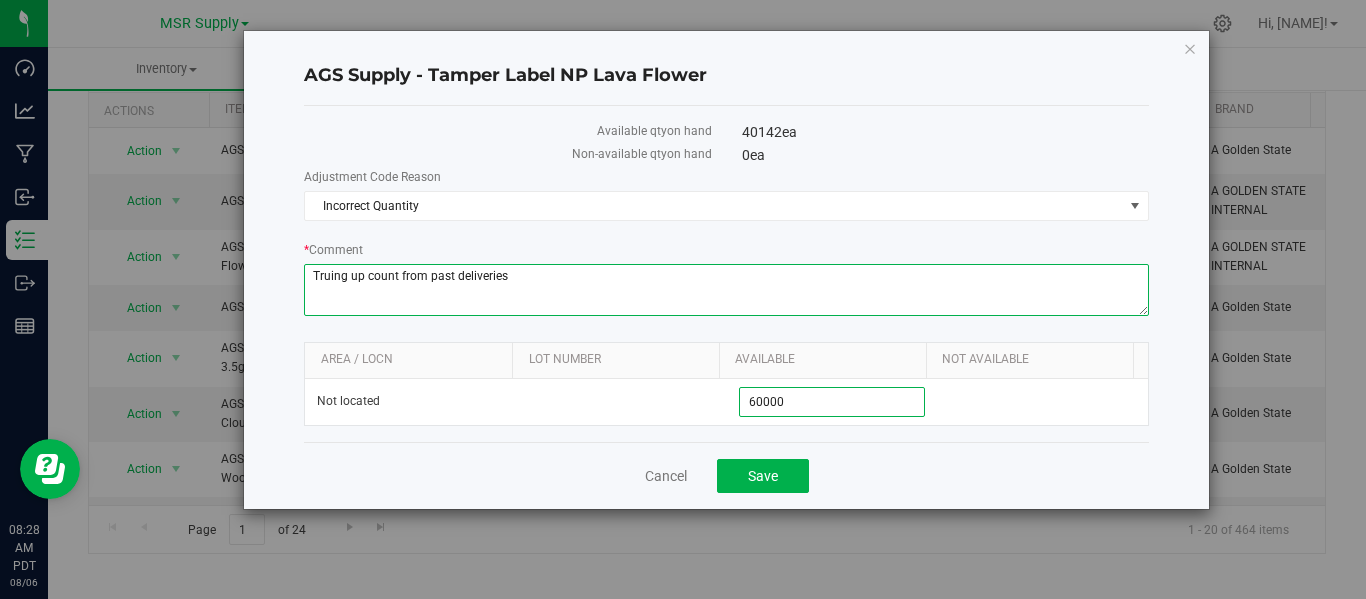 type on "60,000" 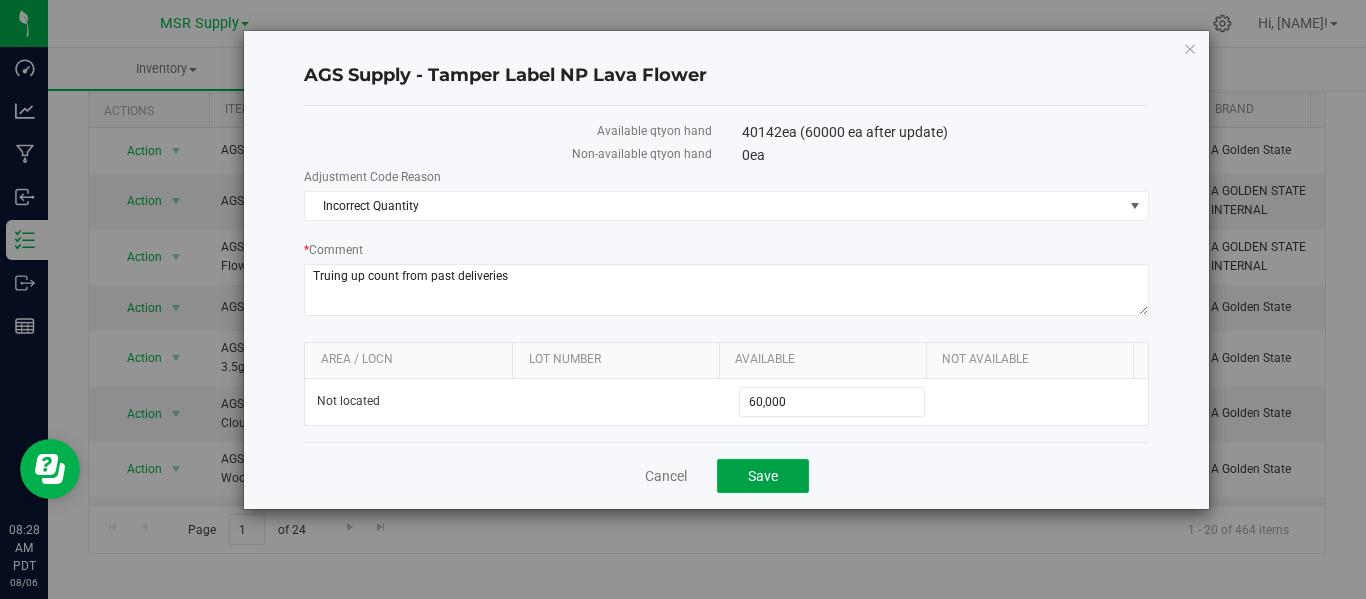 click on "Save" 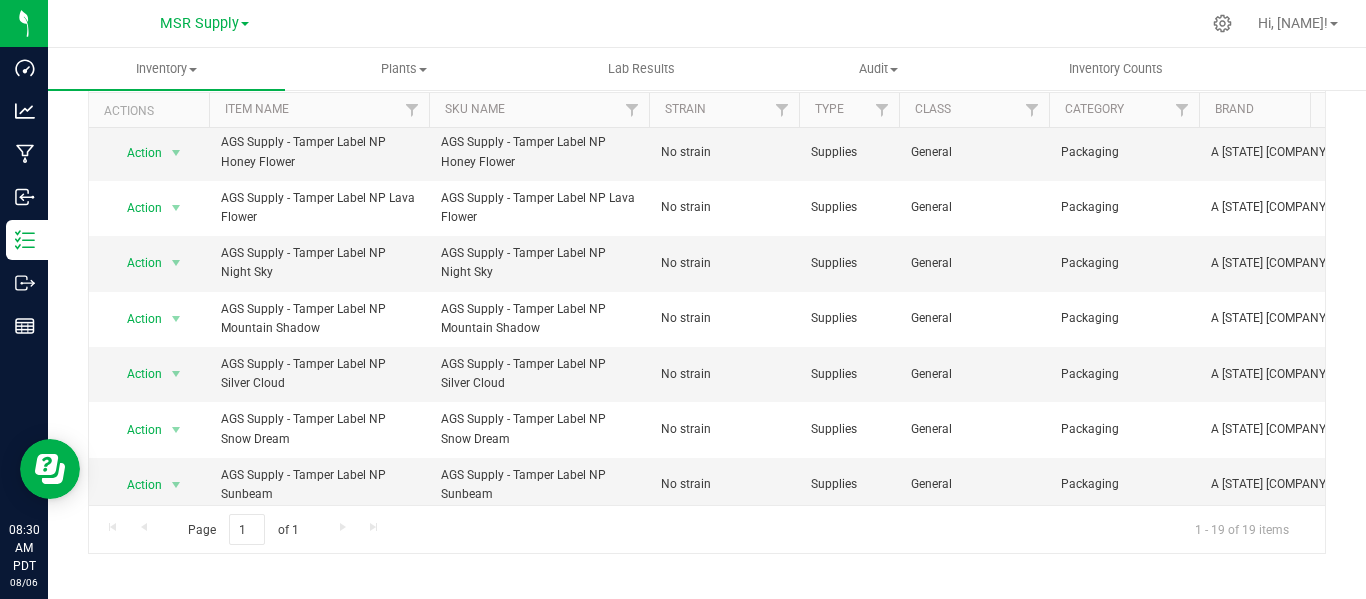 scroll, scrollTop: 58, scrollLeft: 194, axis: both 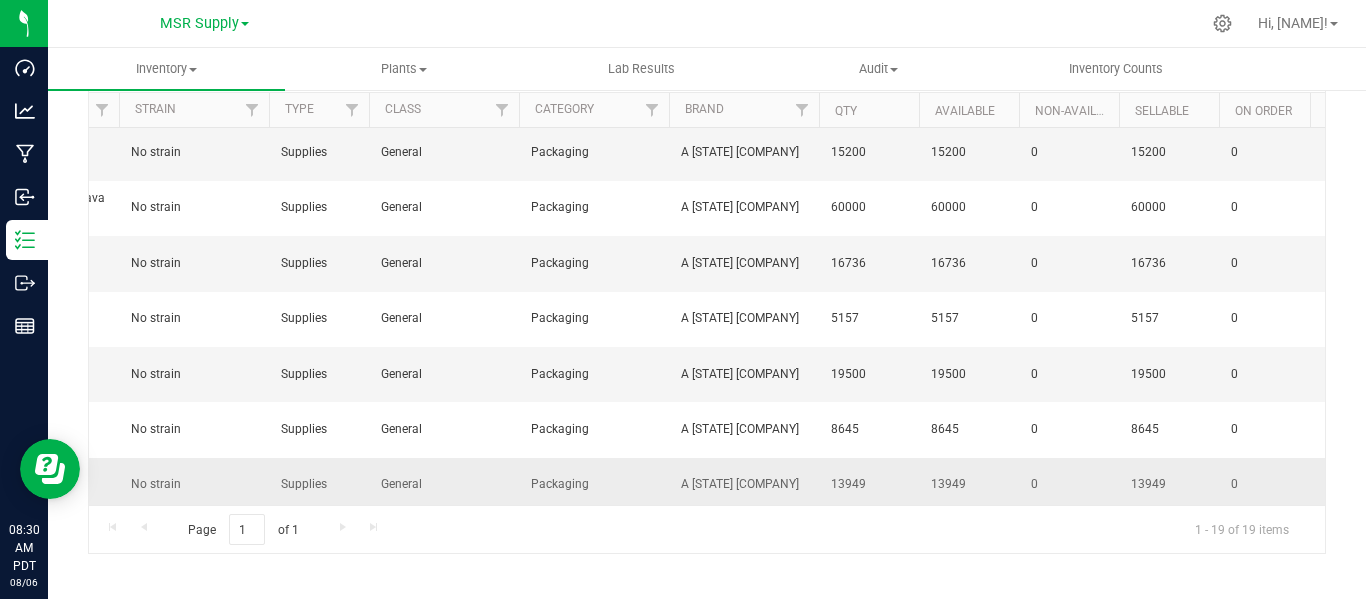 click on "Packaging" at bounding box center [594, 485] 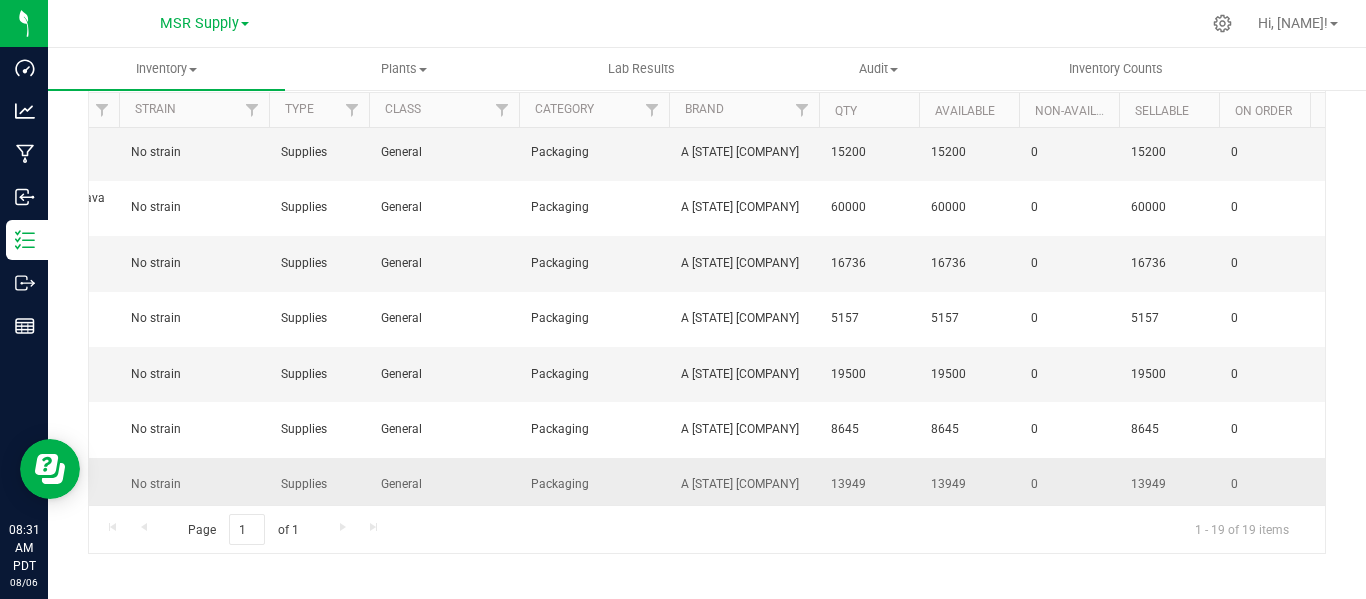 scroll, scrollTop: 58, scrollLeft: 279, axis: both 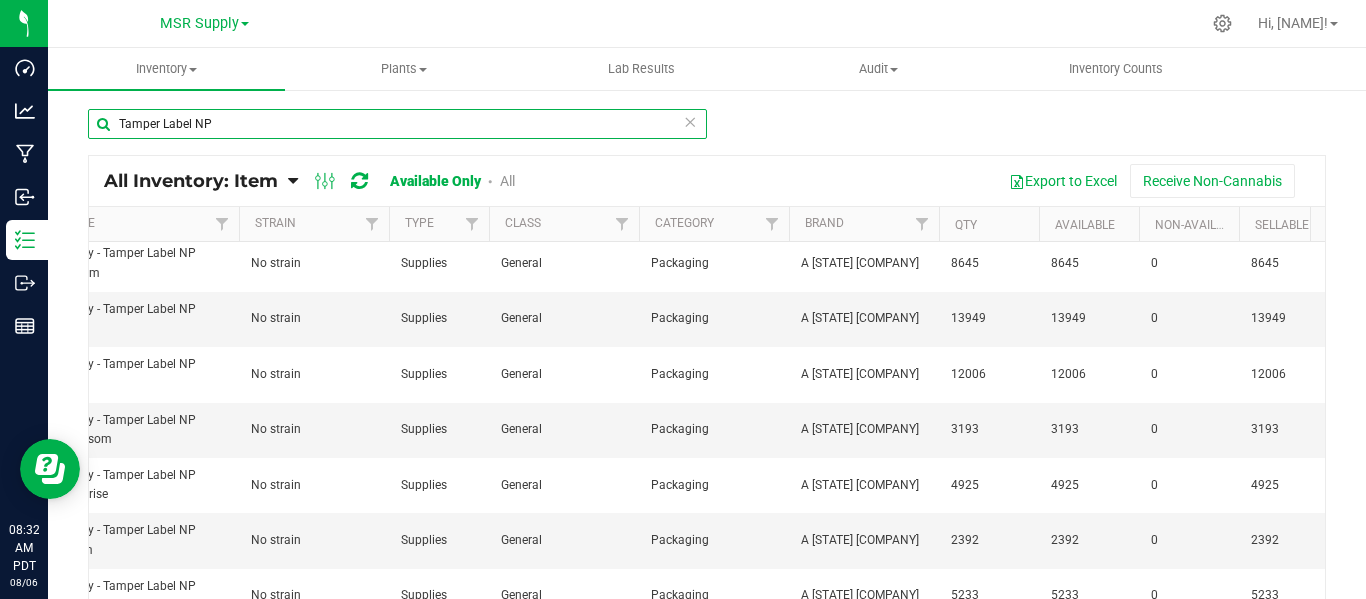 click on "Tamper Label NP" at bounding box center (397, 124) 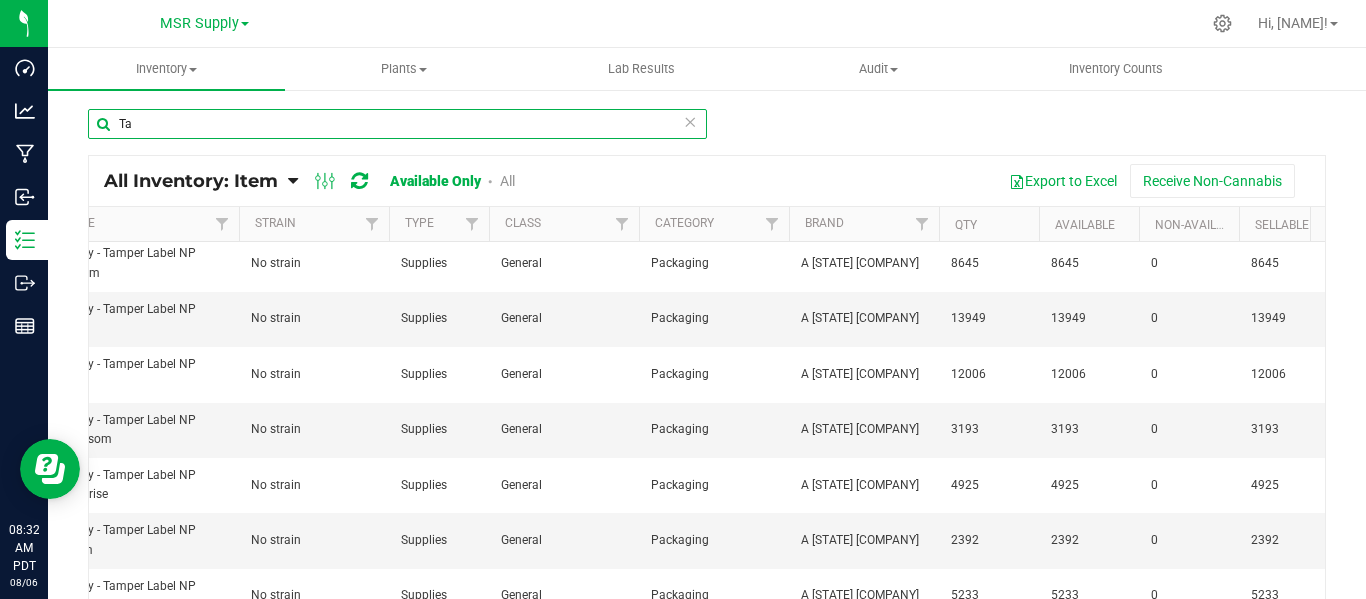 type on "T" 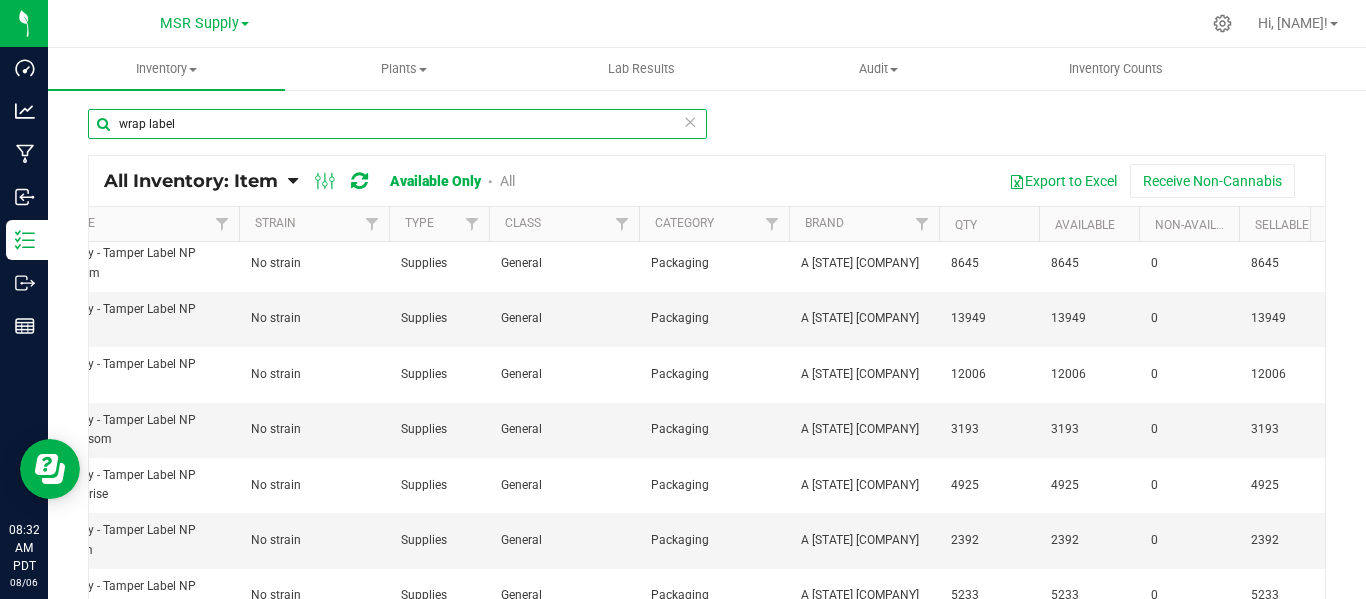 type on "wrap label" 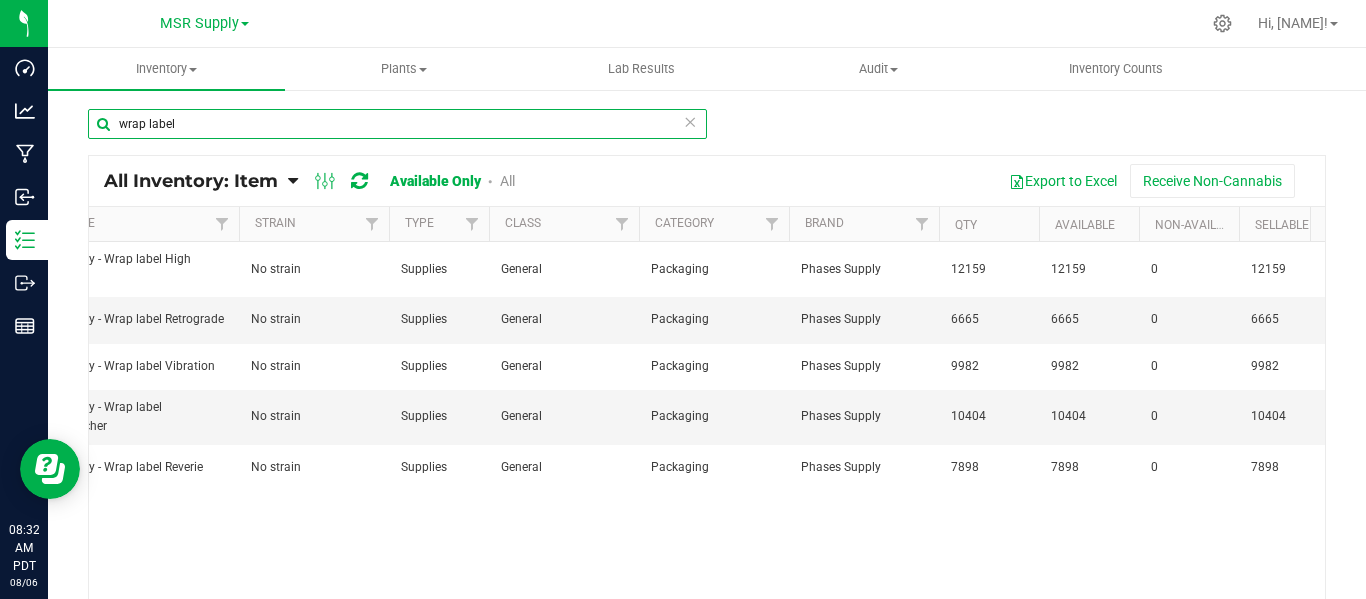 scroll, scrollTop: 0, scrollLeft: 144, axis: horizontal 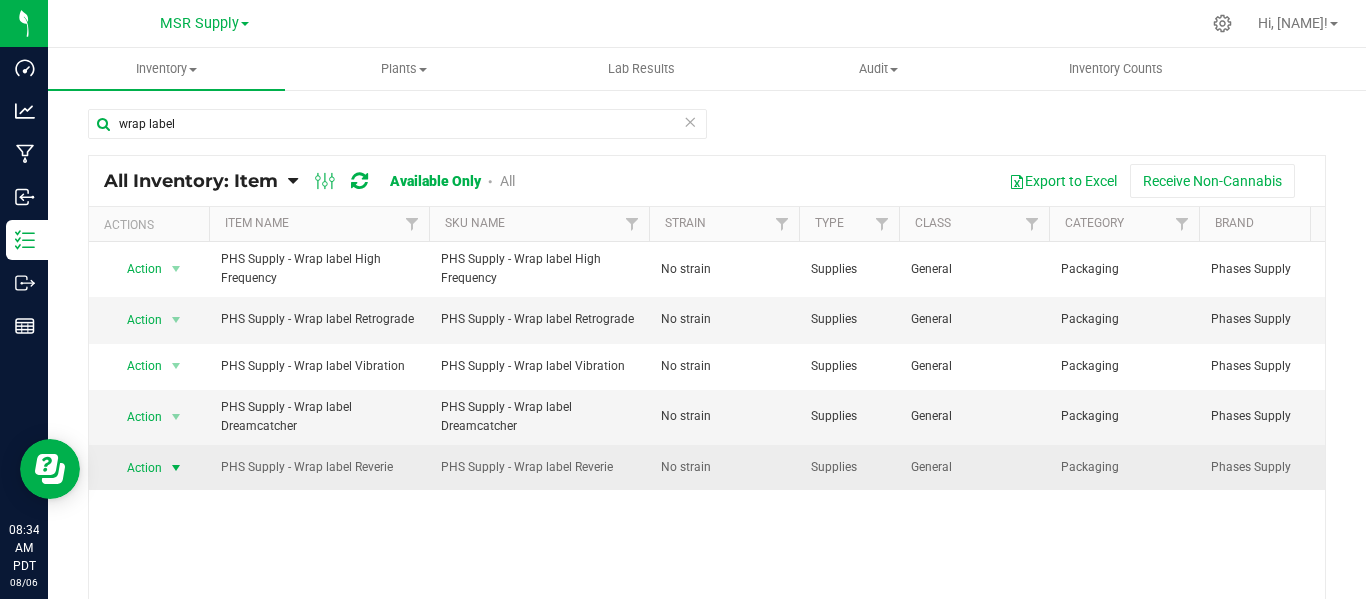 click at bounding box center [176, 468] 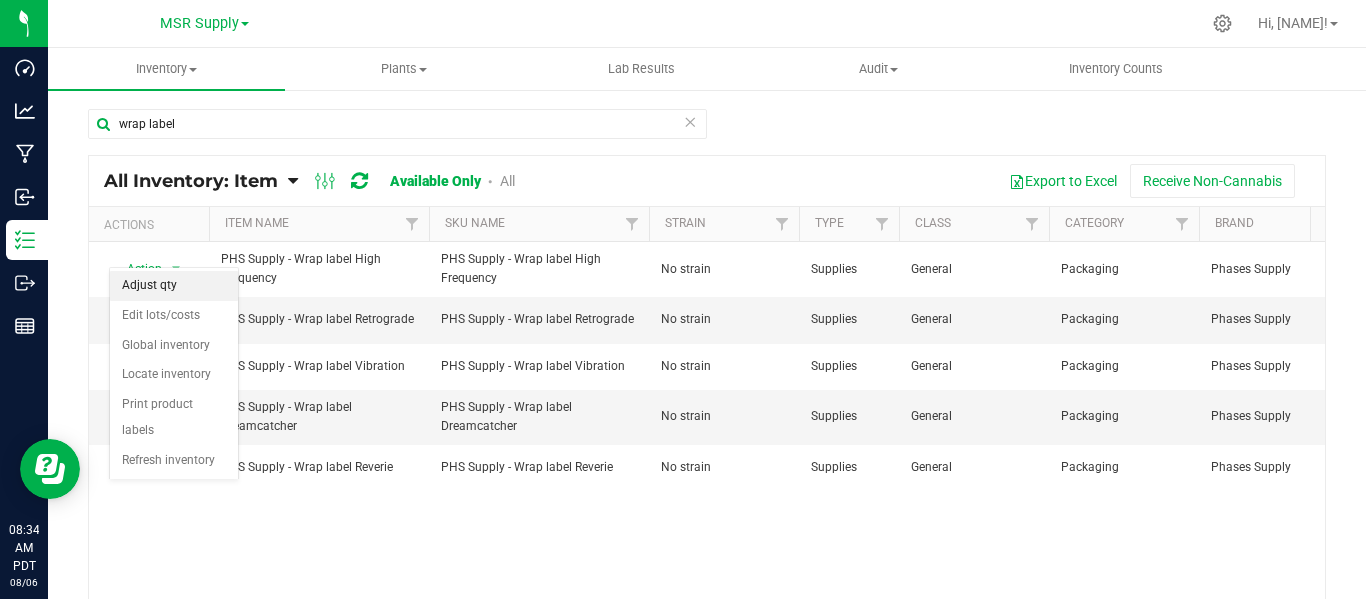 click on "Adjust qty" at bounding box center (174, 286) 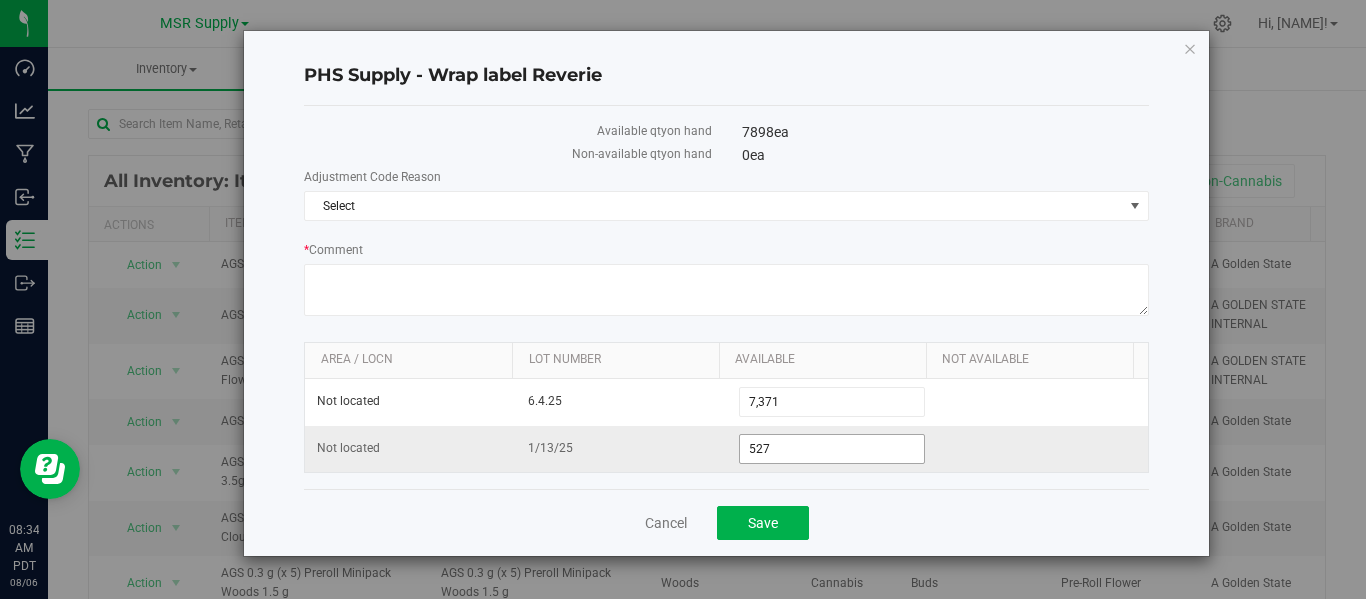 drag, startPoint x: 772, startPoint y: 452, endPoint x: 754, endPoint y: 465, distance: 22.203604 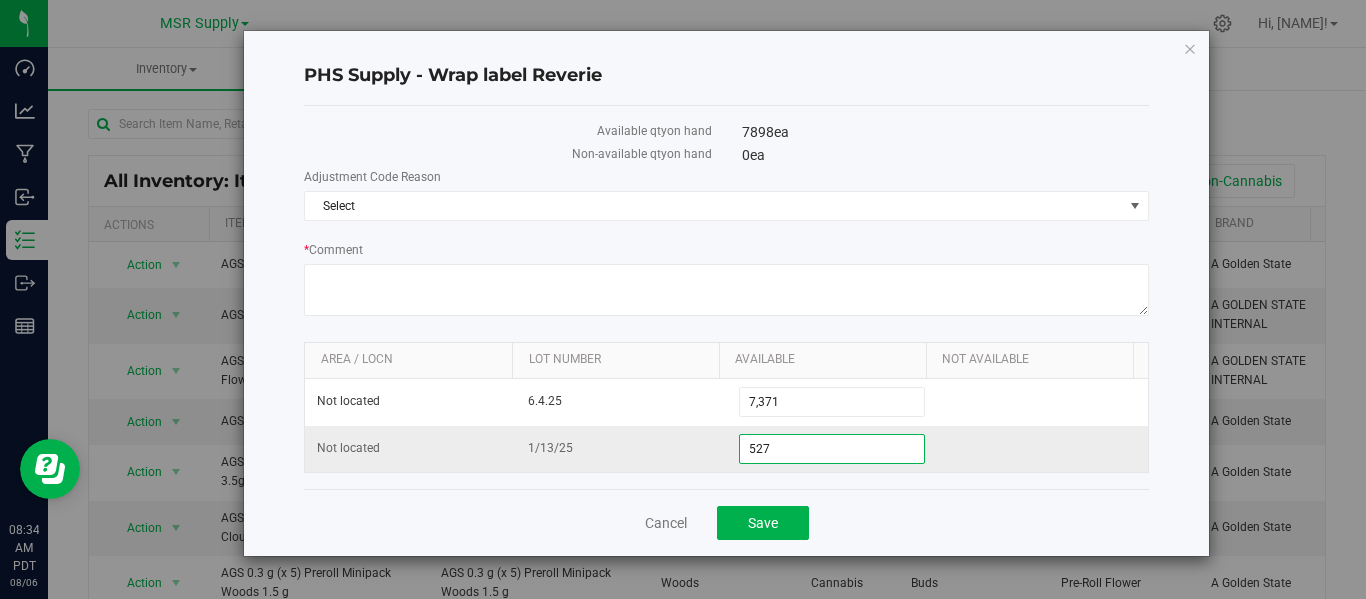 drag, startPoint x: 780, startPoint y: 453, endPoint x: 717, endPoint y: 449, distance: 63.126858 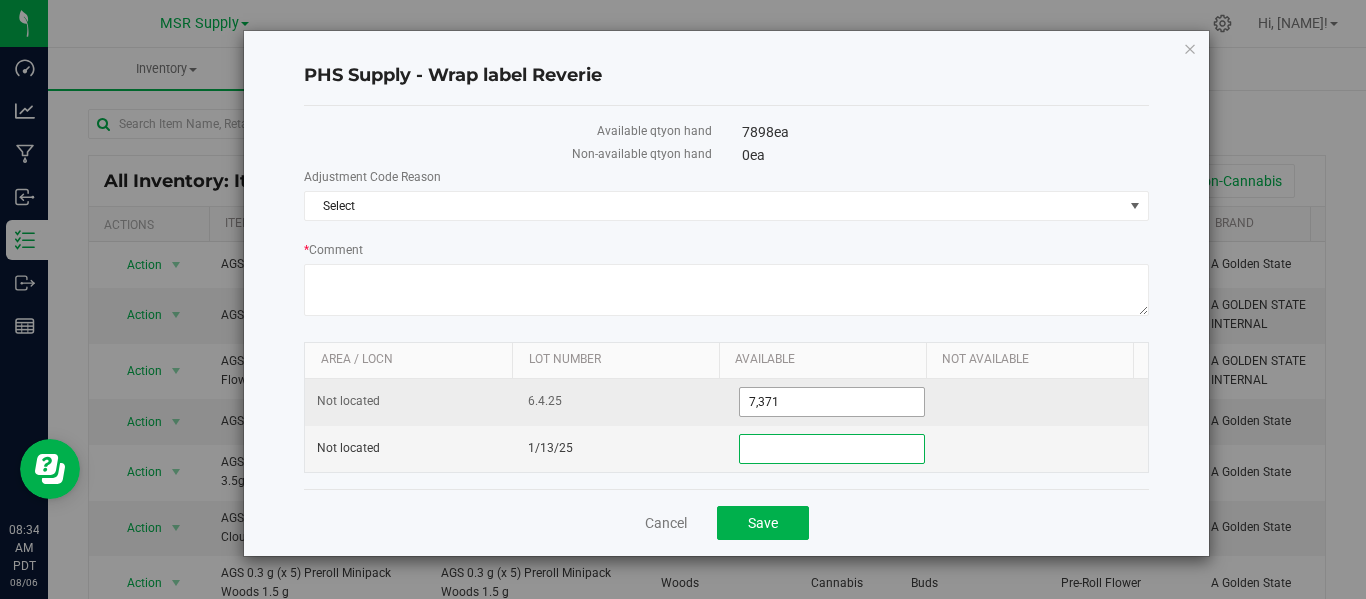 type 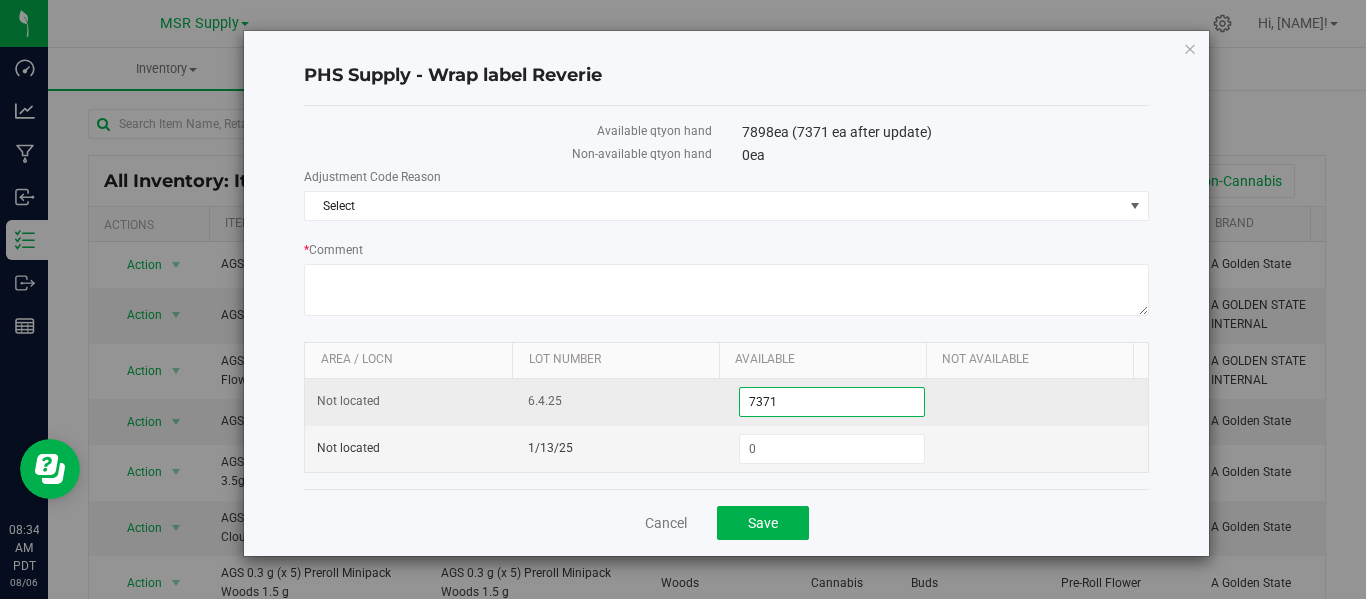 drag, startPoint x: 785, startPoint y: 406, endPoint x: 718, endPoint y: 402, distance: 67.11929 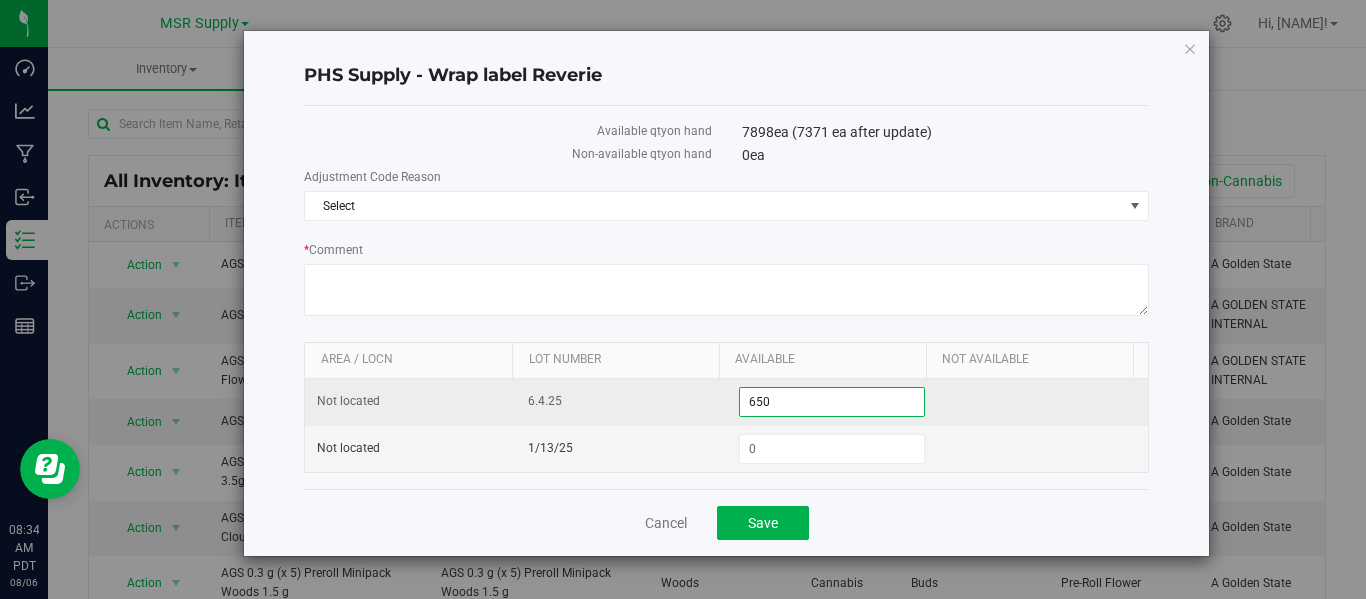 type on "6500" 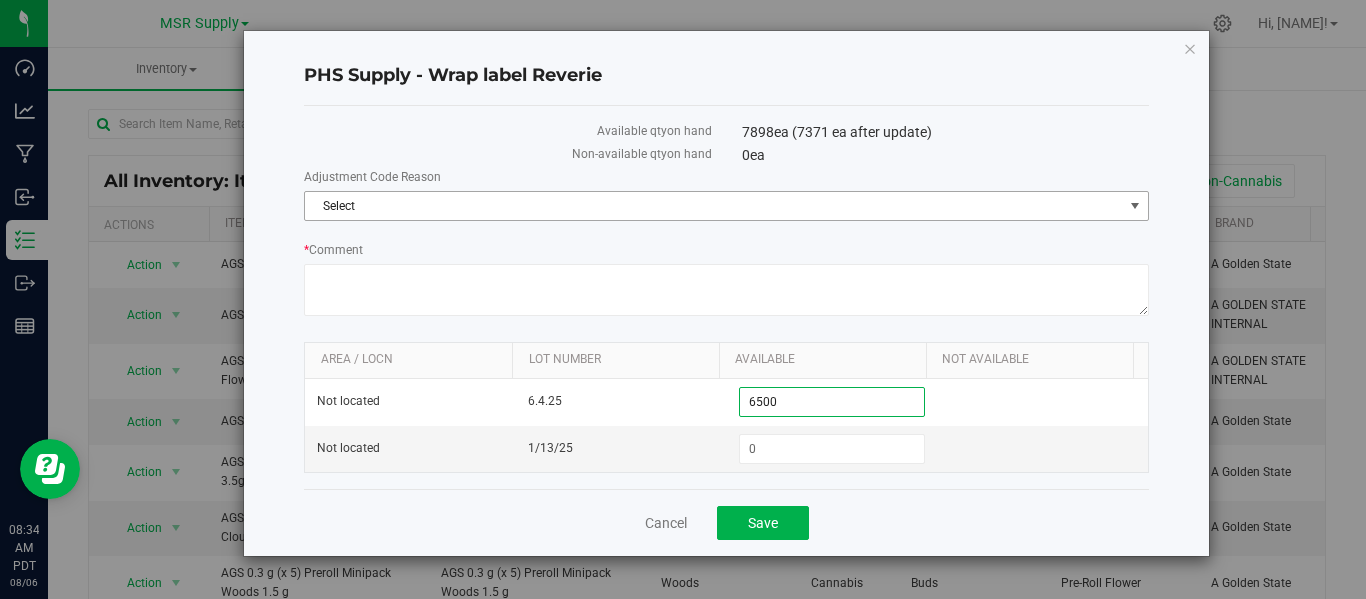 type on "6,500" 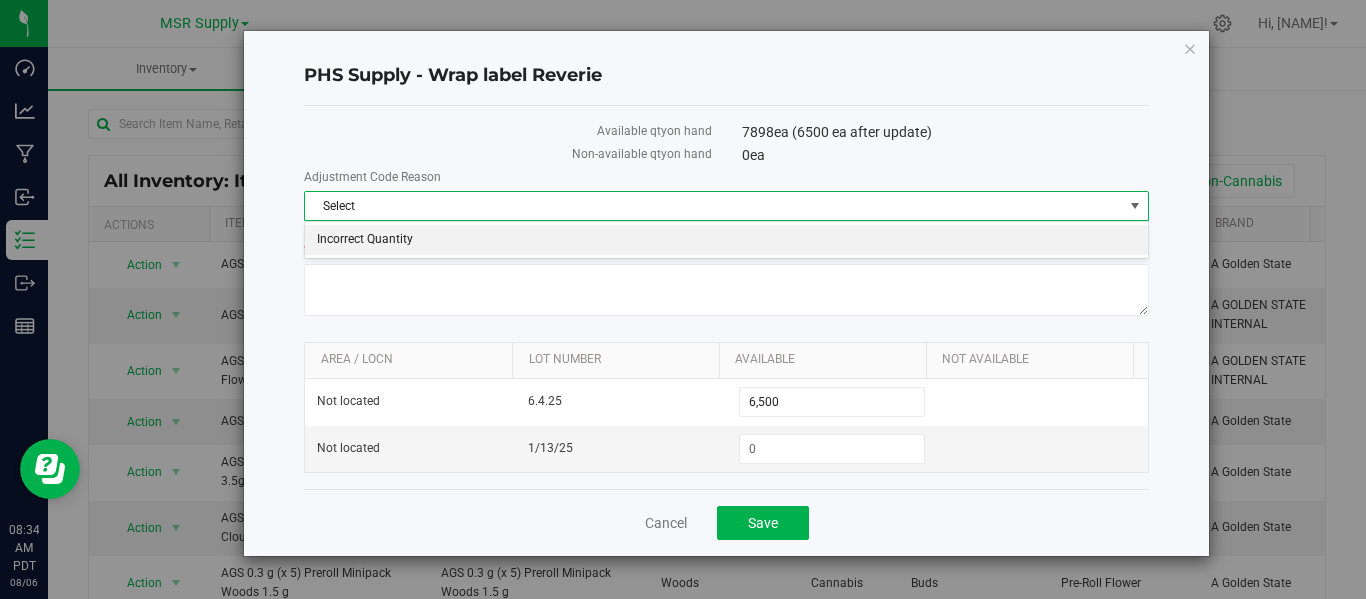 click on "Incorrect Quantity" at bounding box center [726, 240] 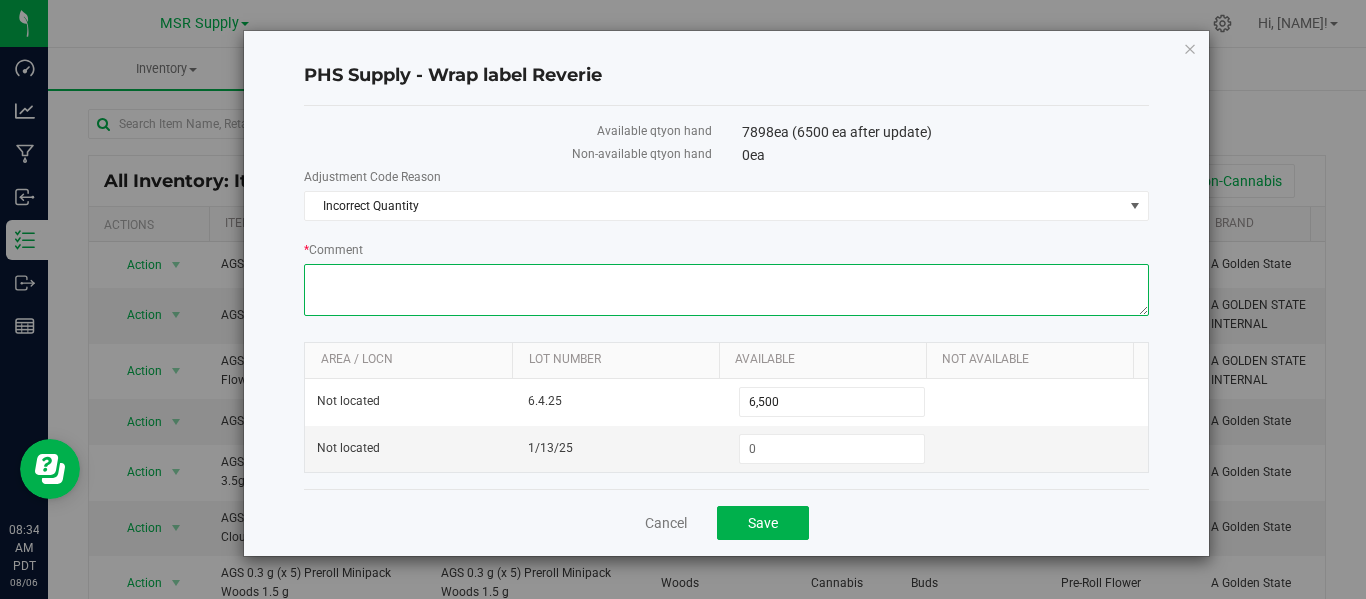 click on "*
Comment" at bounding box center (726, 290) 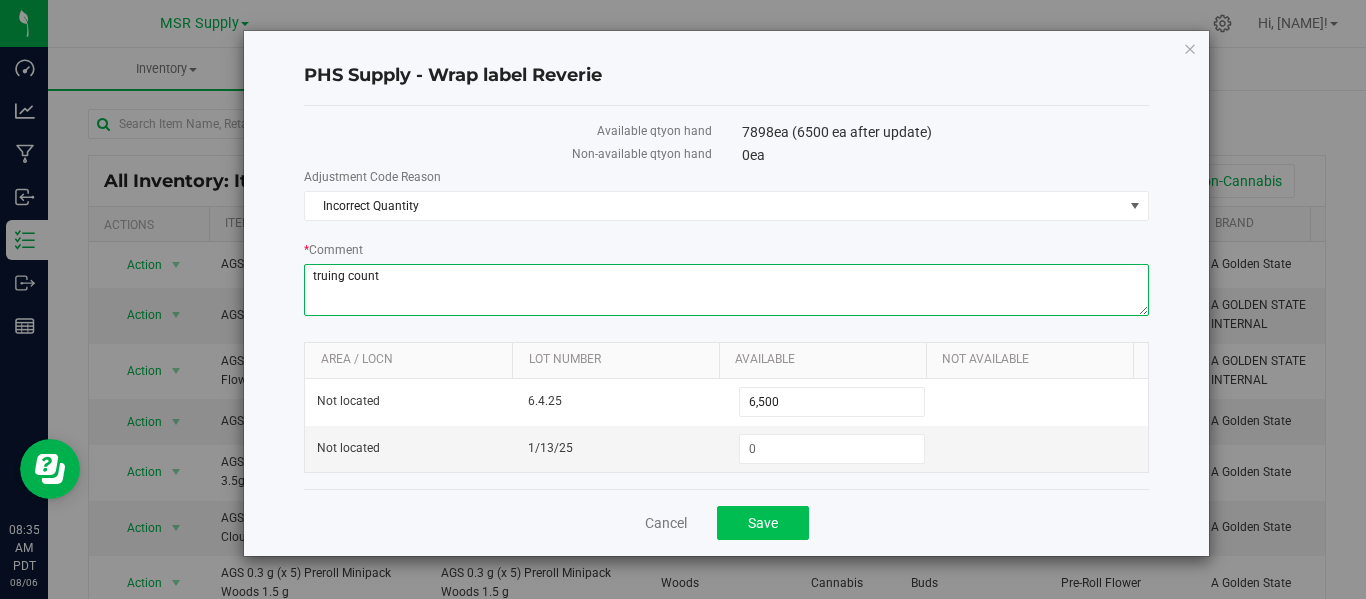 type on "truing count" 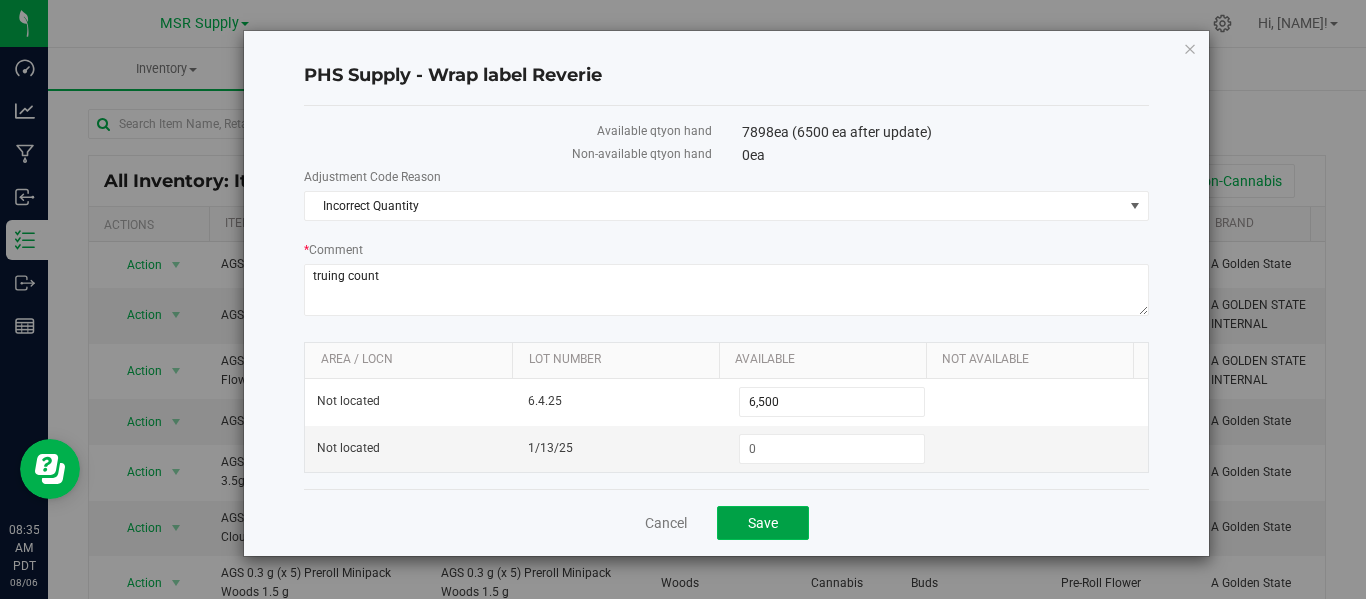 click on "Save" 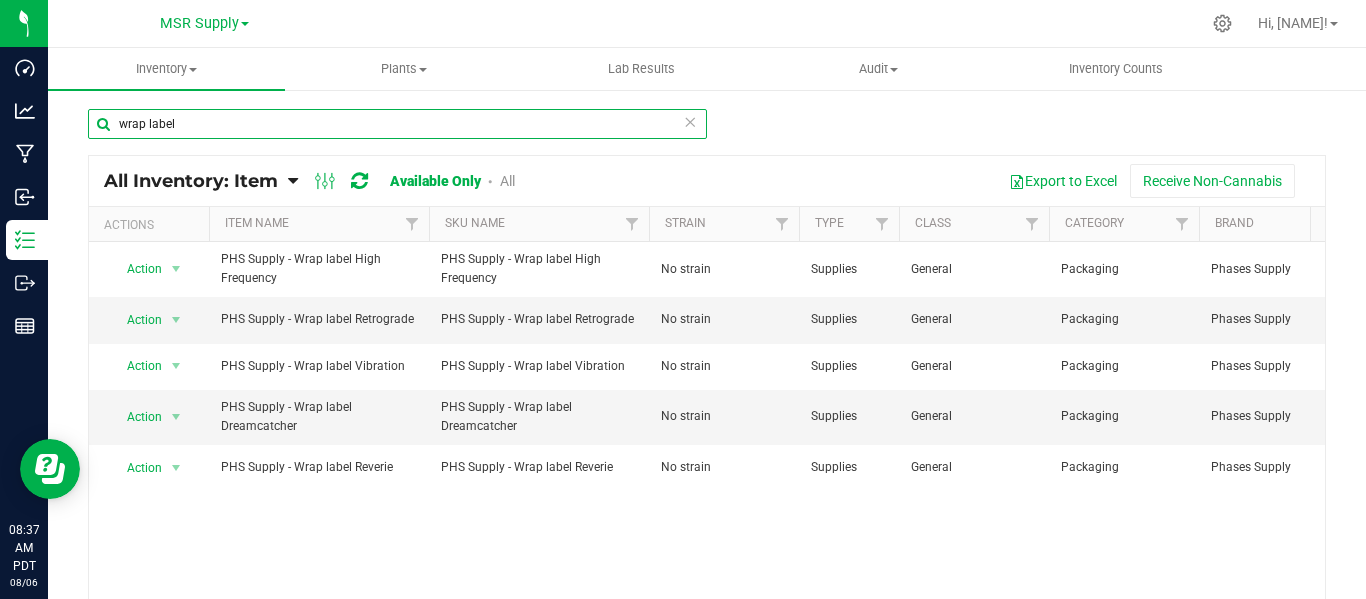 click on "wrap label" at bounding box center [397, 124] 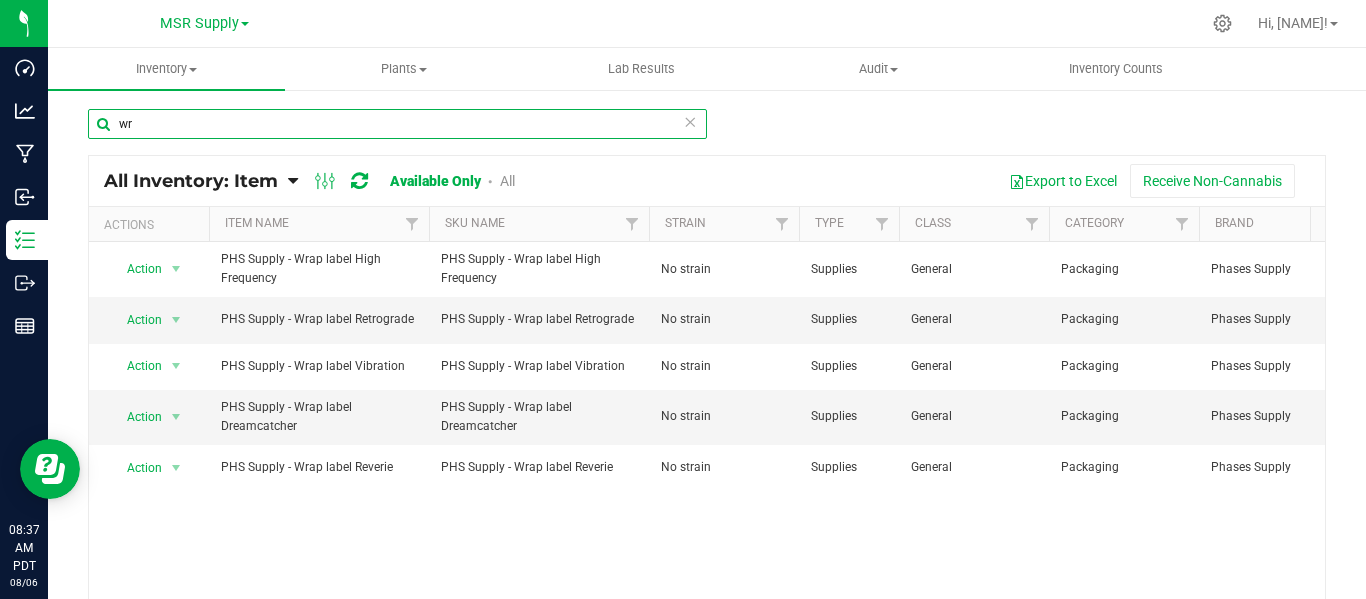 type on "w" 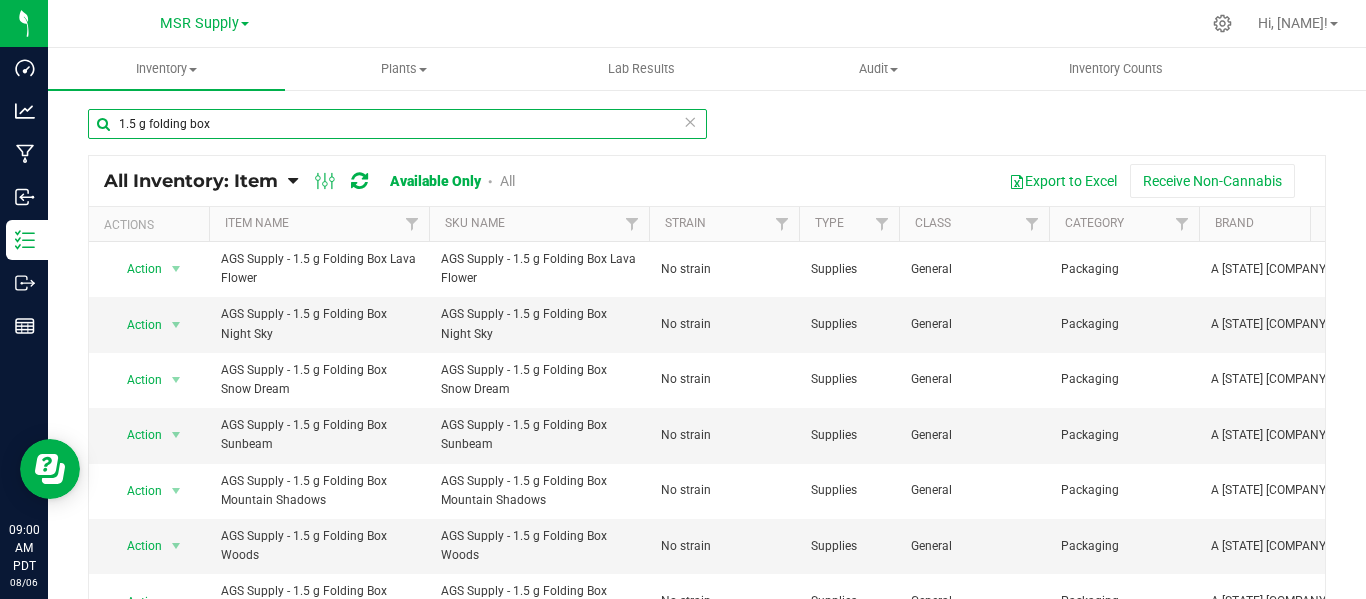 scroll, scrollTop: 0, scrollLeft: 229, axis: horizontal 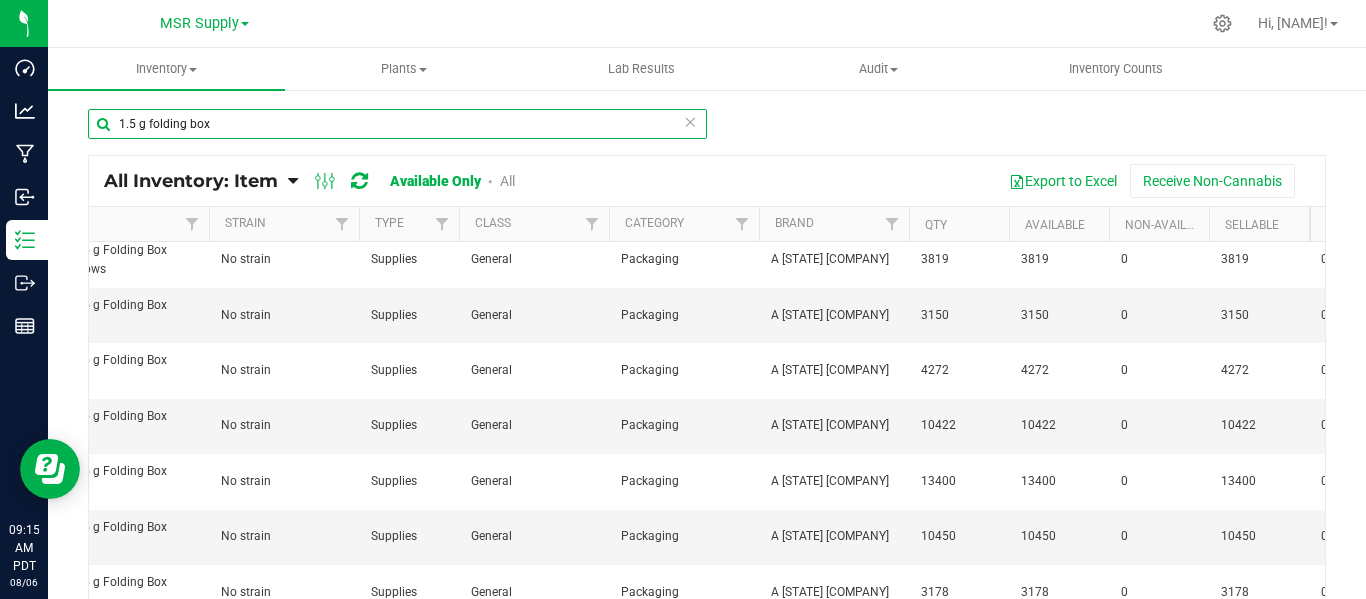 click on "1.5 g folding box" at bounding box center (397, 124) 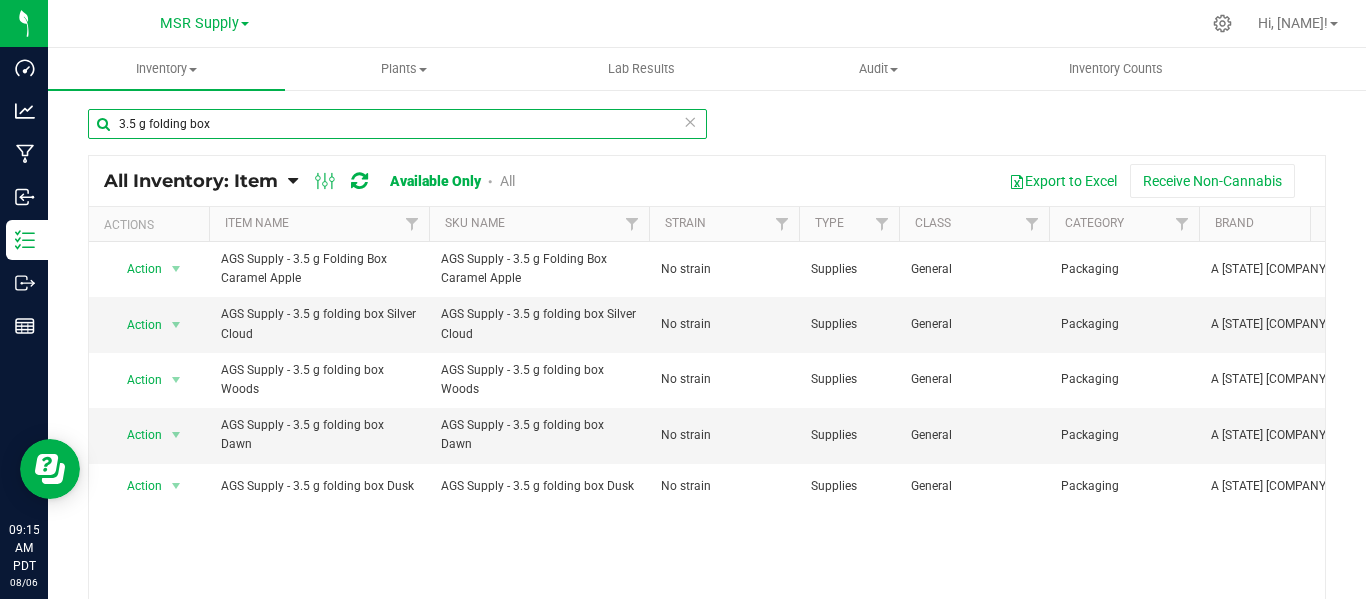 scroll, scrollTop: 0, scrollLeft: 172, axis: horizontal 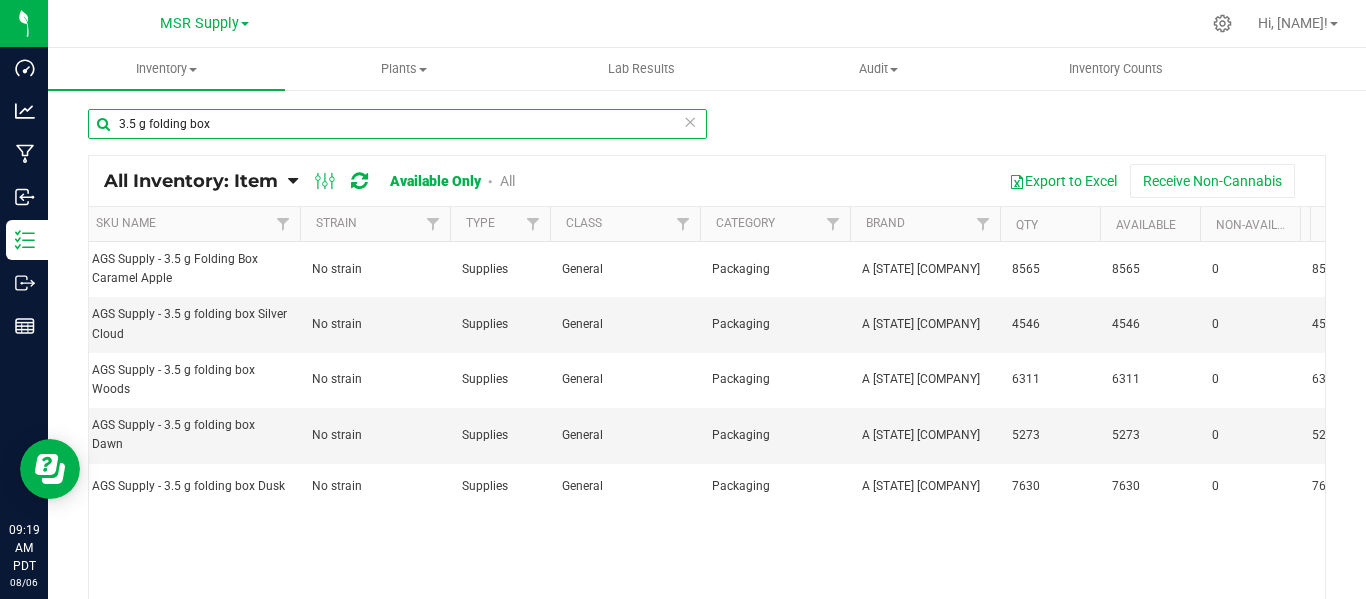 drag, startPoint x: 215, startPoint y: 126, endPoint x: 143, endPoint y: 132, distance: 72.249565 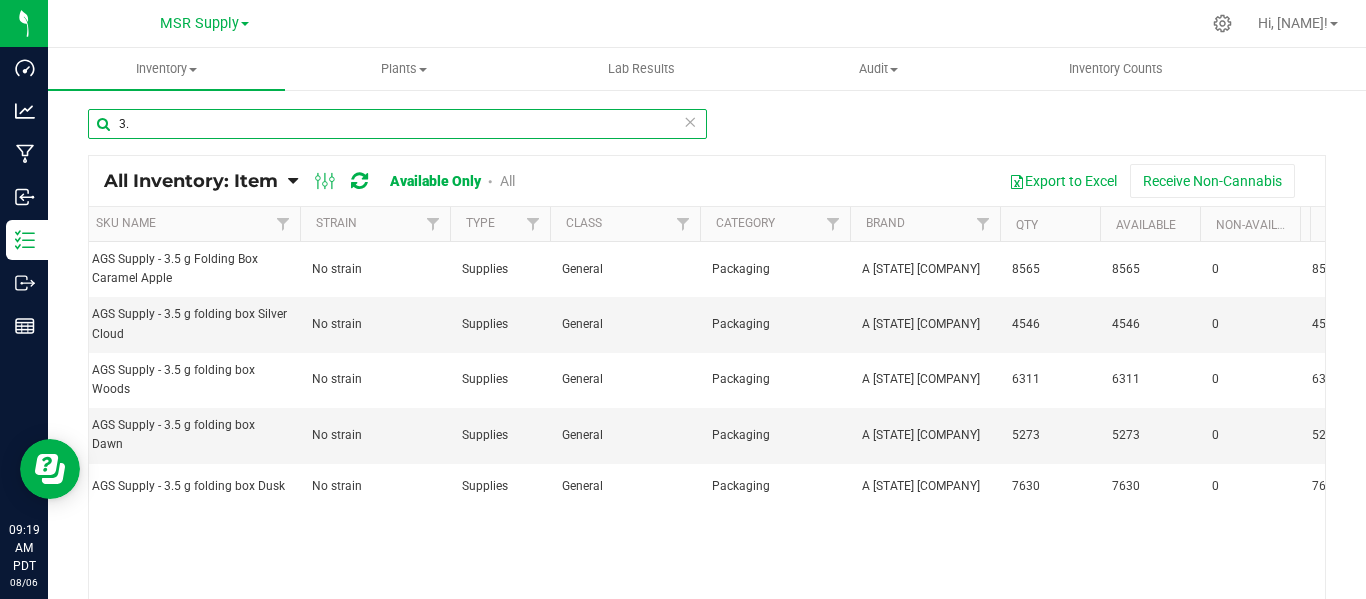 type on "3" 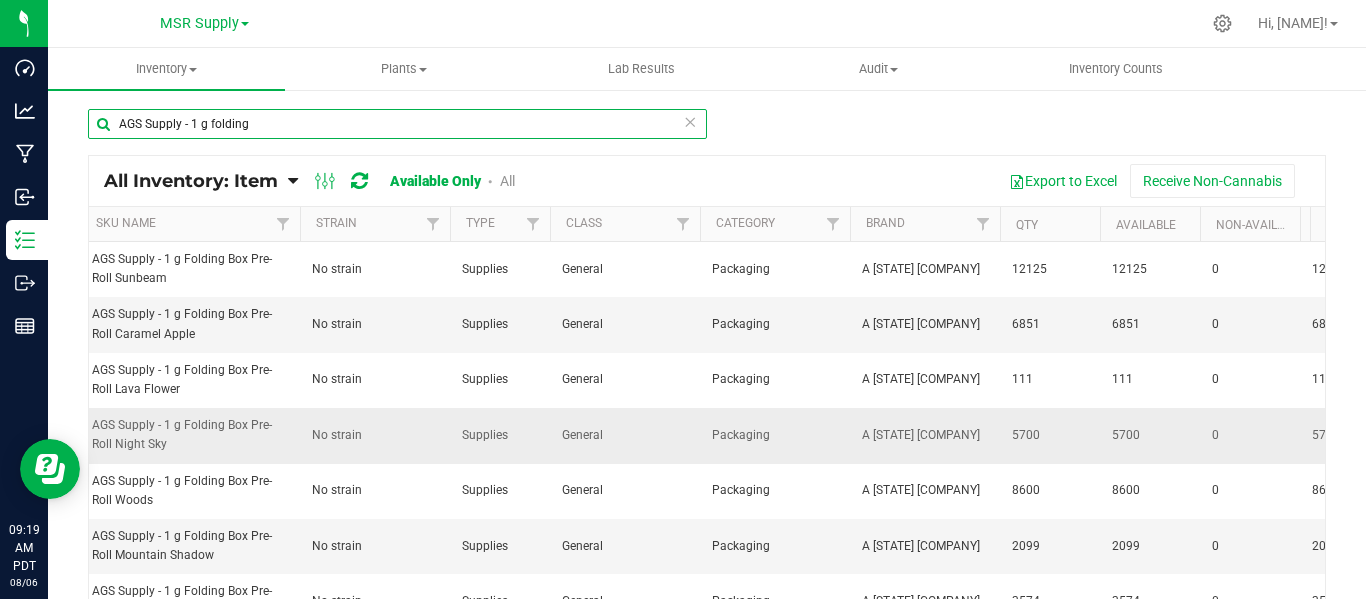 scroll, scrollTop: 0, scrollLeft: 236, axis: horizontal 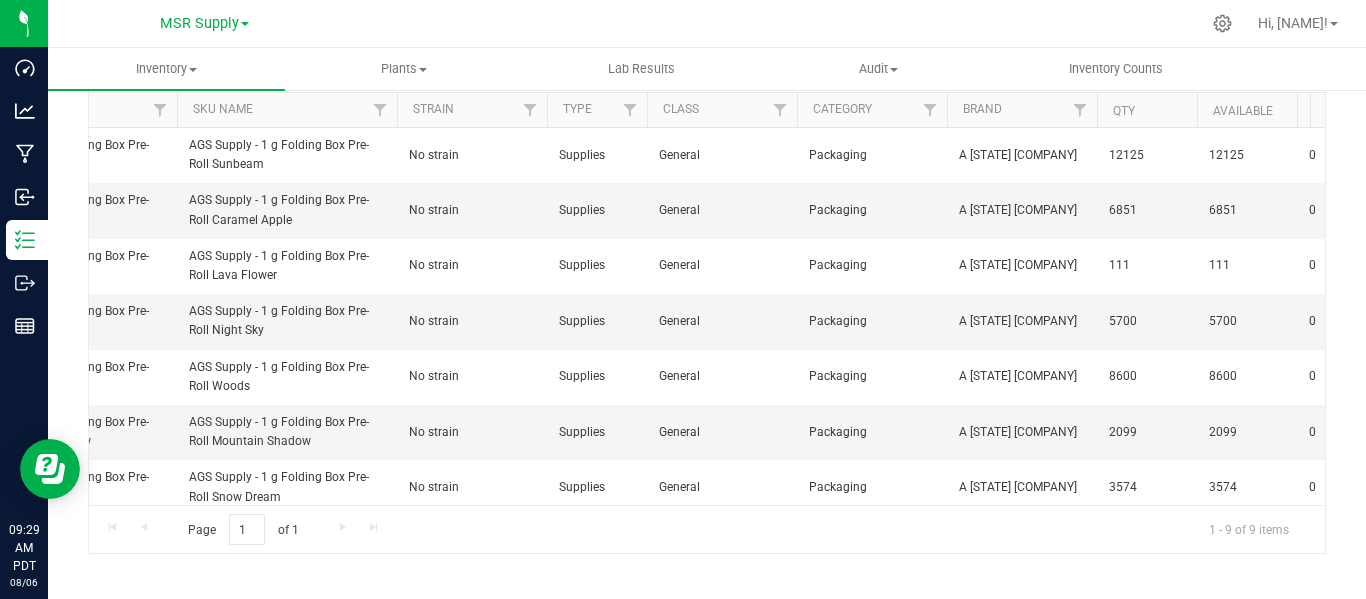 type on "AGS Supply - 1 g folding" 